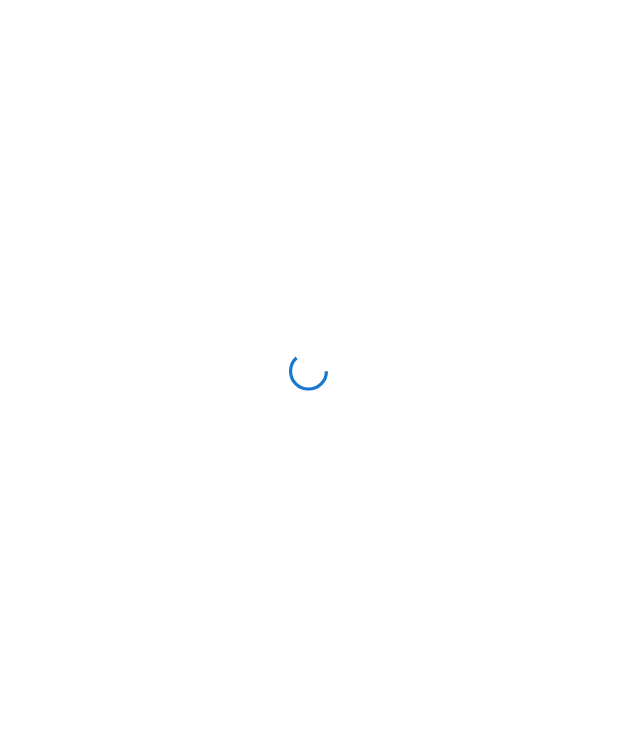 scroll, scrollTop: 0, scrollLeft: 0, axis: both 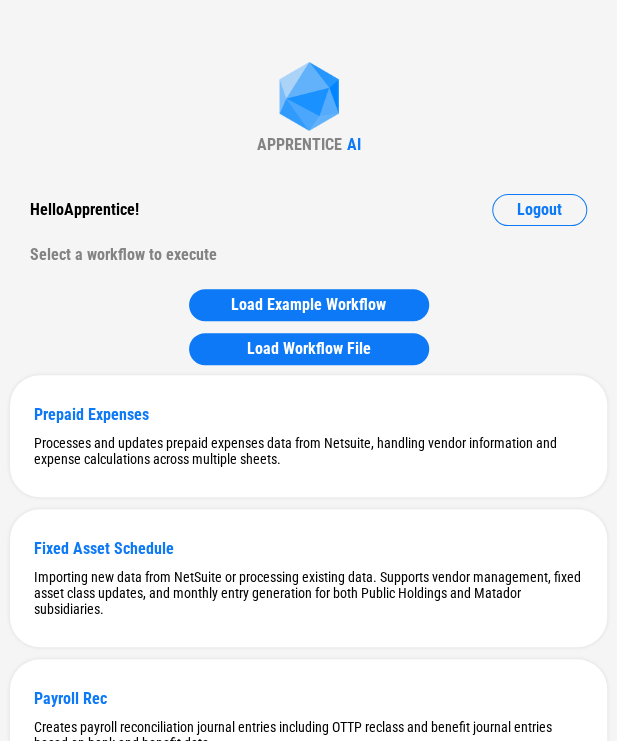 click on "Hello  Apprentice ! Logout" at bounding box center [308, 210] 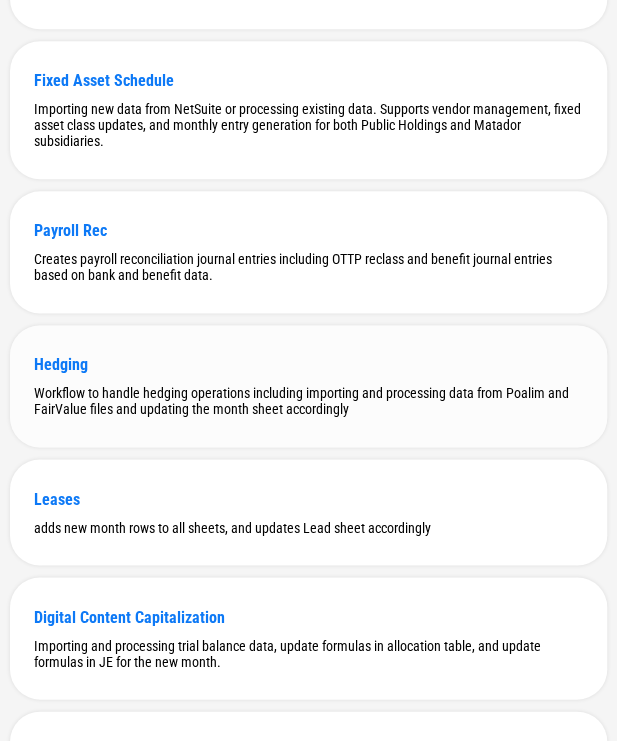 click on "Hedging Workflow to handle hedging operations including importing and processing data from Poalim and FairValue files and updating the month sheet accordingly" at bounding box center [308, 386] 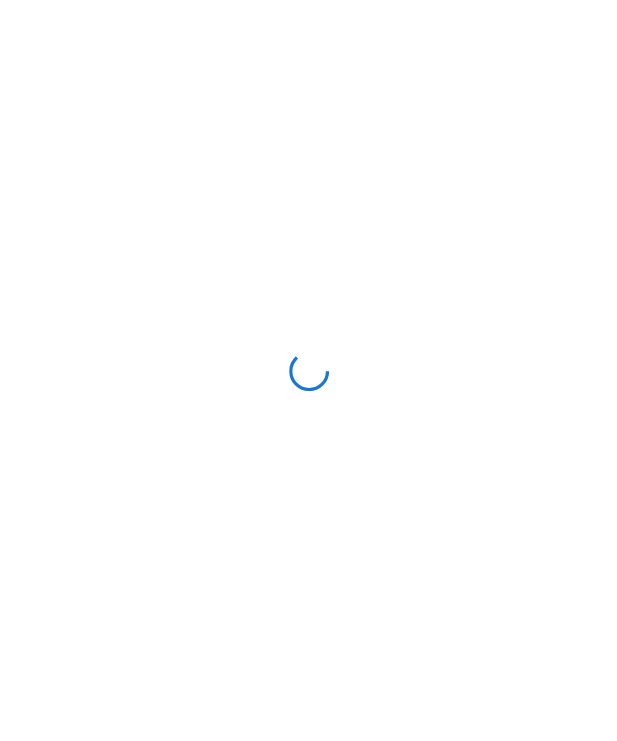 scroll, scrollTop: 0, scrollLeft: 0, axis: both 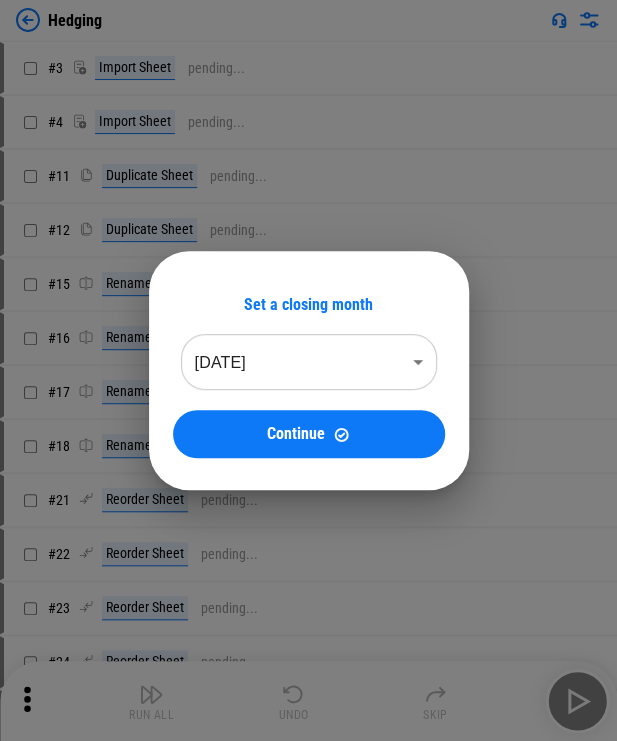 click on "Hedging  # 3 Import Sheet pending... # 4 Import Sheet pending... # 11 Duplicate Sheet pending... # 12 Duplicate Sheet pending... # 15 Rename Sheet pending... # 16 Rename Sheet pending... # 17 Rename Sheet pending... # 18 Rename Sheet pending... # 21 Reorder Sheet pending... # 22 Reorder Sheet pending... # 23 Reorder Sheet pending... # 24 Reorder Sheet pending... # 45 Set filter pending... # 46 Sort pending... # 50 Add Columns pending... # 52 Update pending... # 53 Change Format pending... # 55 Update pending... # 59 Auto Fill pending... # 61 Format Numbers pending... # 64 Add Columns pending... # 66 Update pending... # 67 Change Format pending... # 69 Update pending... # 73 Auto Fill pending... # 75 Format Numbers pending... # 77 Set filter pending... # 78 Sort pending... # 80 Update pending... # 83 Update pending... # 84 Update pending... # 85 Update pending... # 86 Update pending... # 87 Update pending... # 90 Update pending... # 91 Update pending... # 99 Update pending... # 103 Auto Fill # 105 # #" at bounding box center [308, 370] 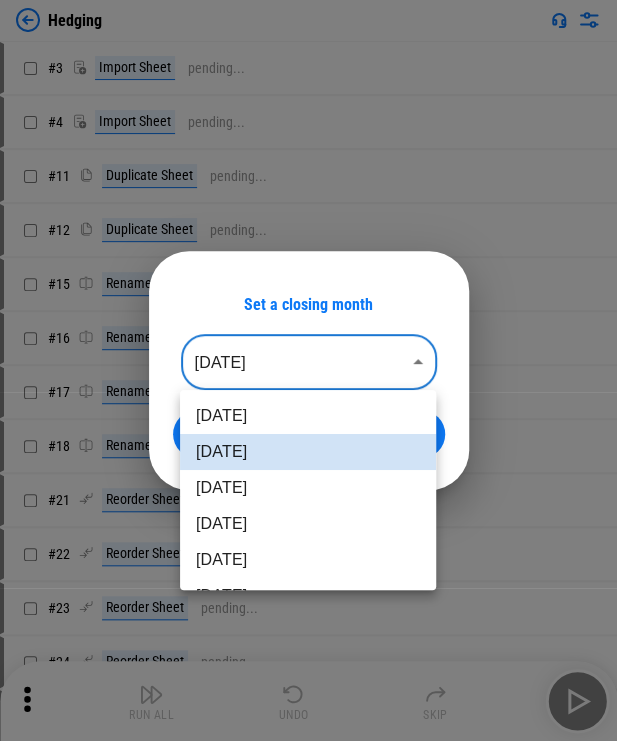 click on "[DATE]" at bounding box center [308, 560] 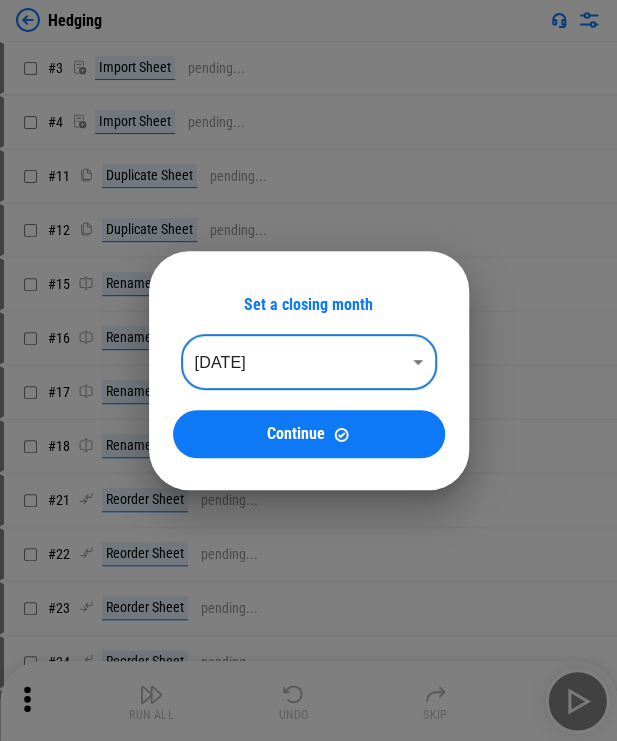 click on "Continue" at bounding box center [296, 434] 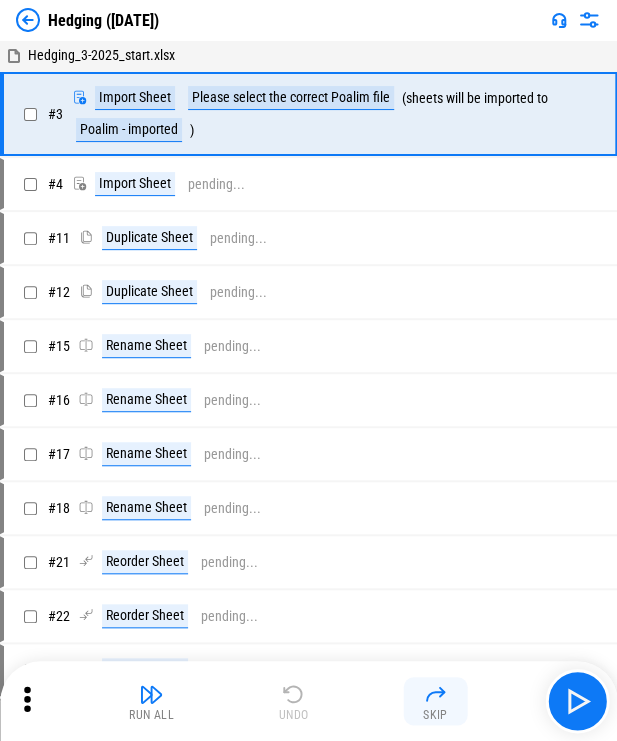 click at bounding box center (435, 694) 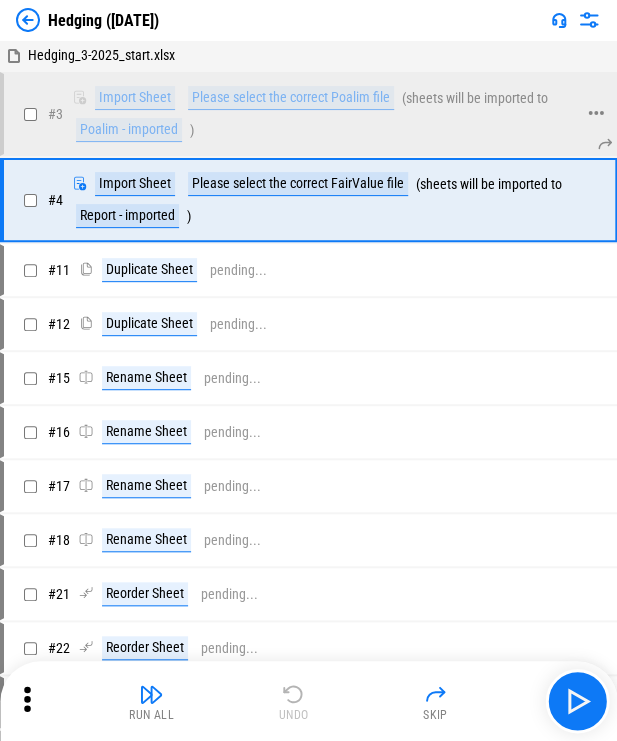 click on "Poalim - imported" at bounding box center (129, 130) 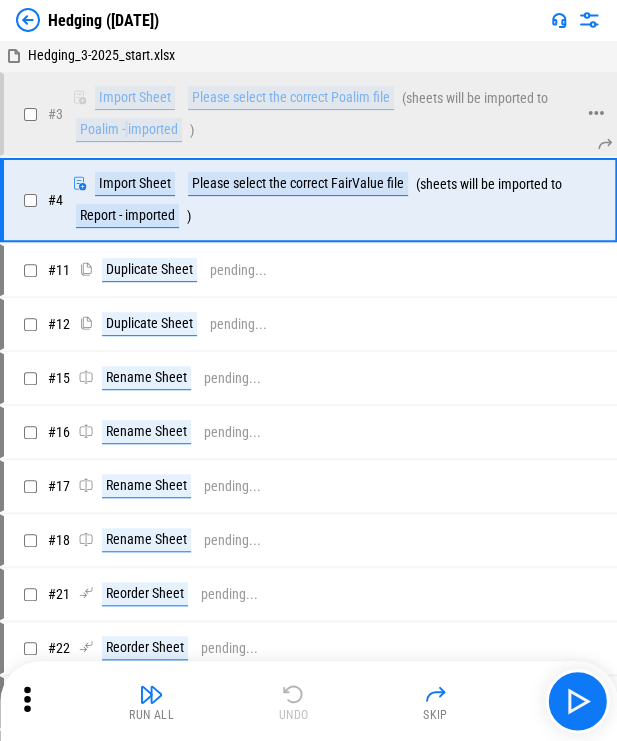 click on "Poalim - imported" at bounding box center (129, 130) 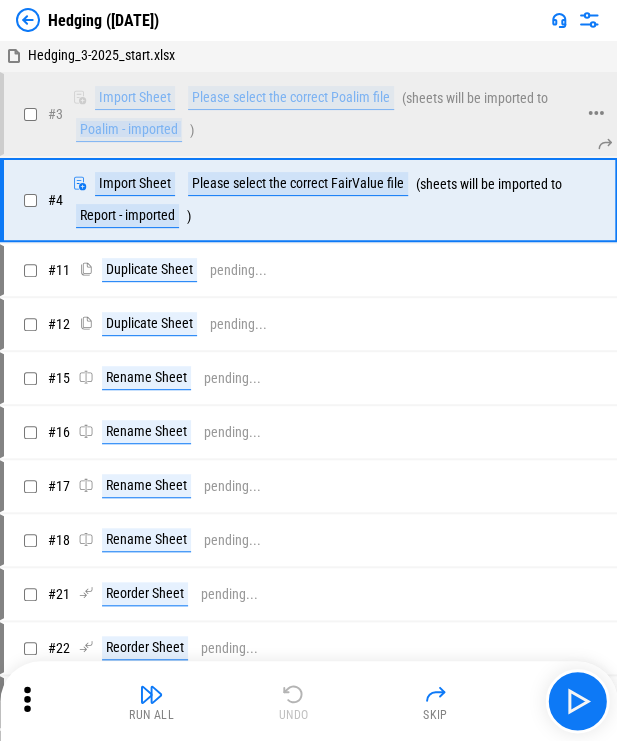 click on "Poalim - imported" at bounding box center (129, 130) 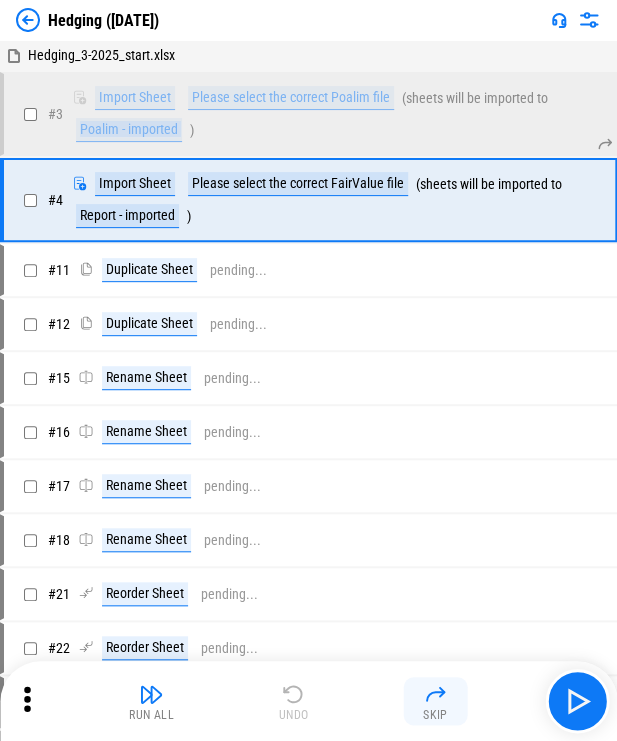 click at bounding box center [435, 694] 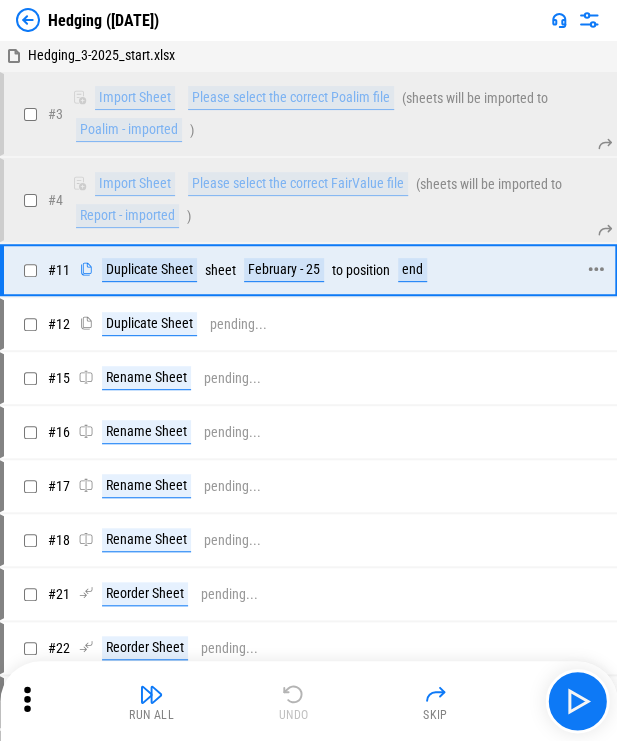 click on "February - 25" at bounding box center (284, 270) 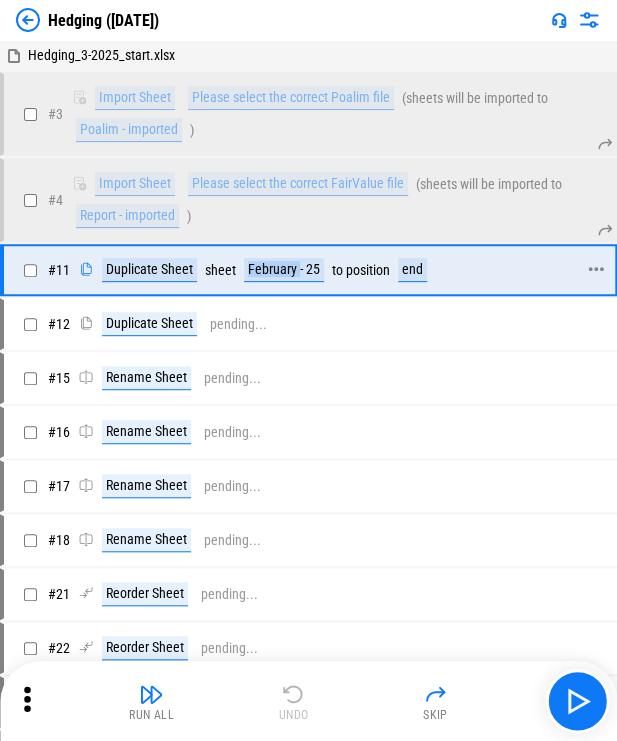 click on "February - 25" at bounding box center (284, 270) 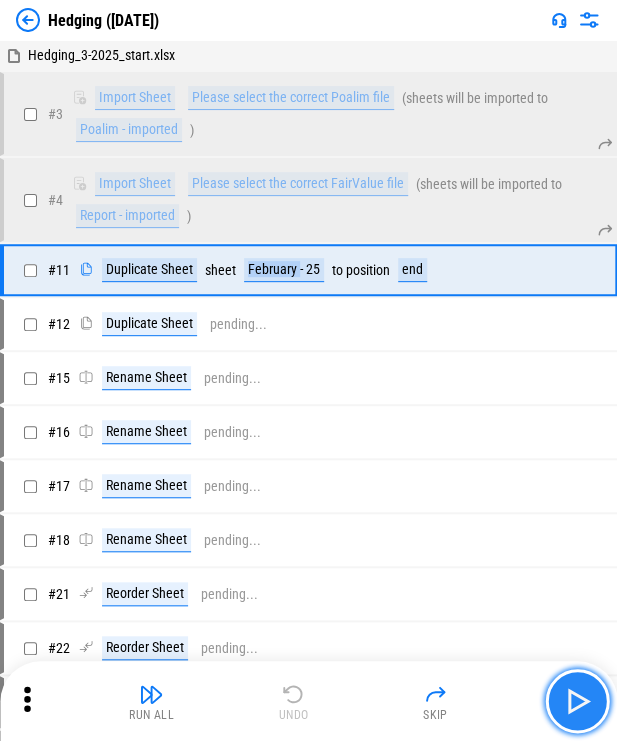 click at bounding box center [577, 701] 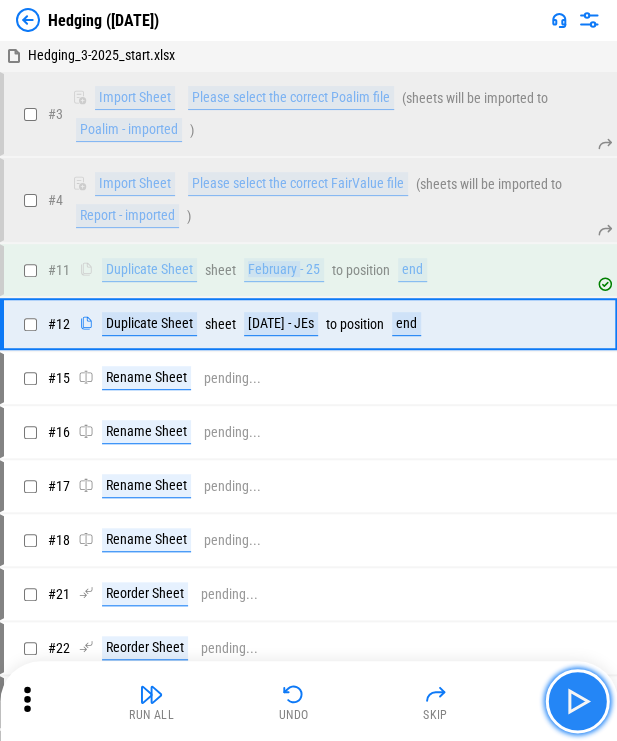 click at bounding box center (577, 701) 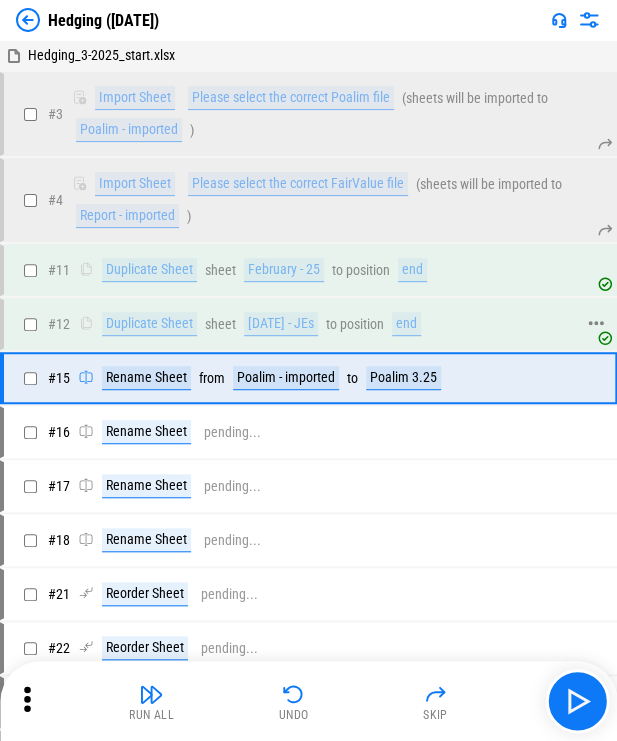 click on "[DATE] - JEs" at bounding box center [281, 324] 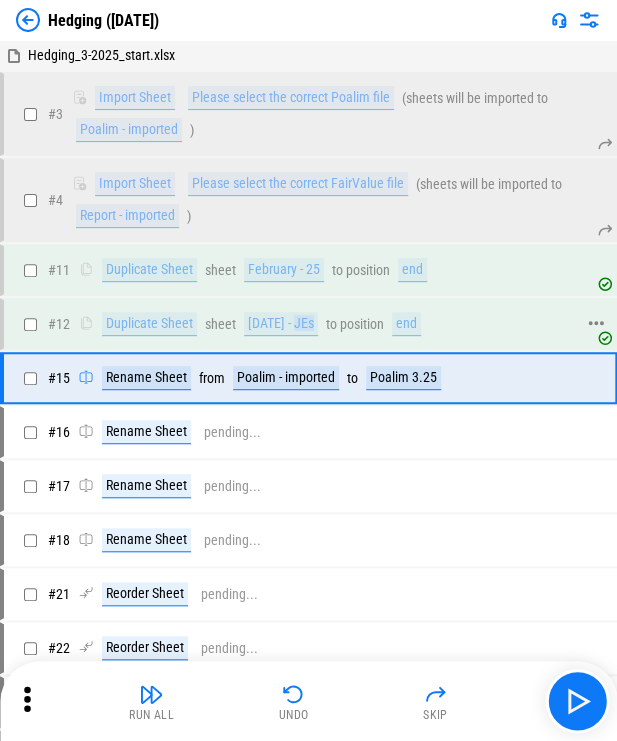 click on "[DATE] - JEs" at bounding box center (281, 324) 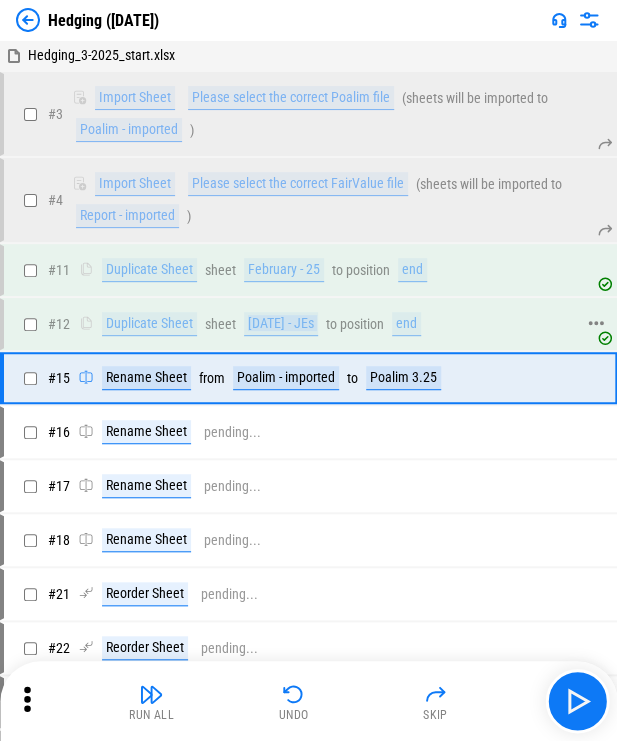 click on "[DATE] - JEs" at bounding box center (281, 324) 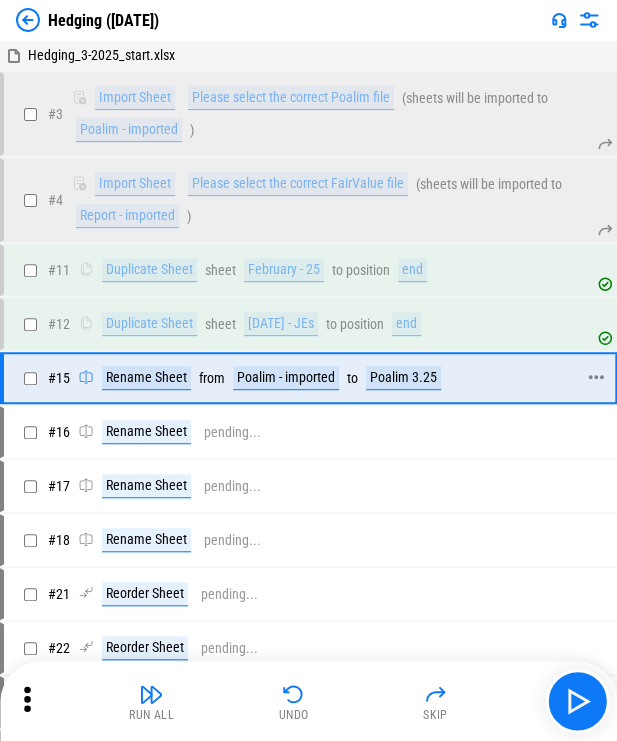 click on "Poalim - imported" at bounding box center (286, 378) 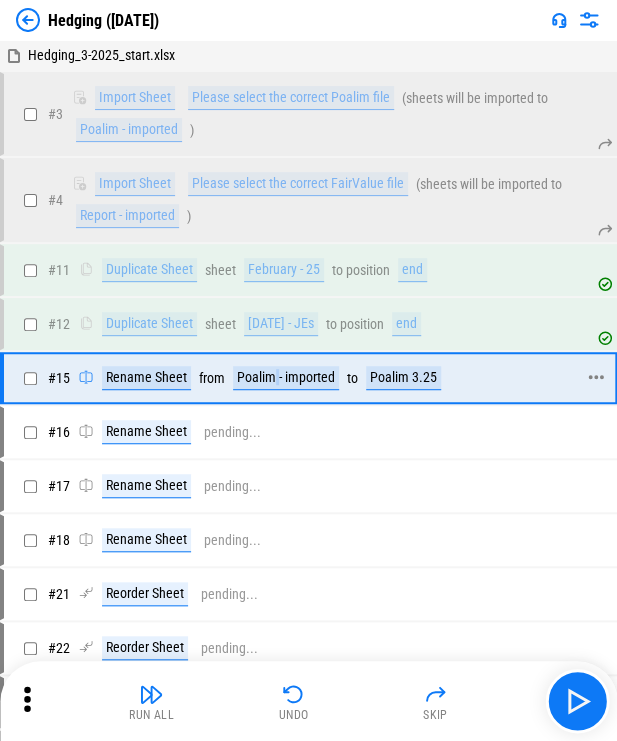 click on "Poalim - imported" at bounding box center (286, 378) 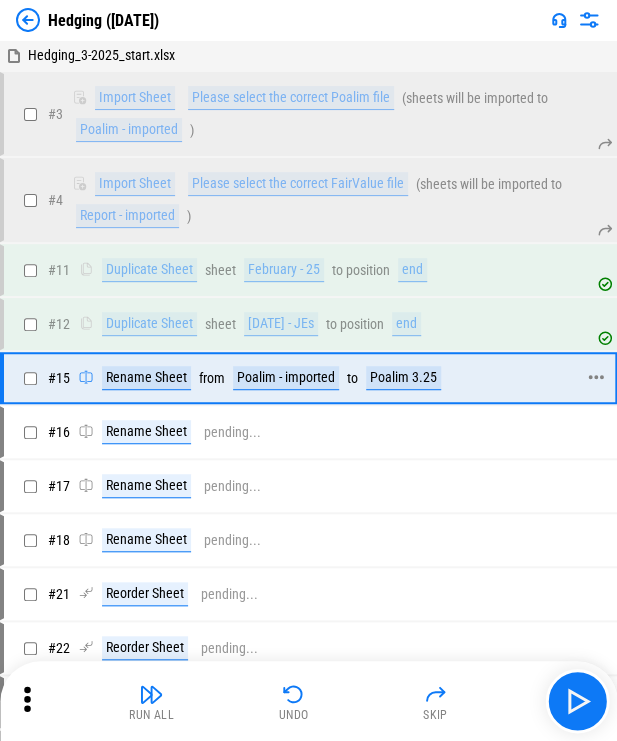 click on "# 15 Rename Sheet from Poalim - imported to Poalim 3.25" at bounding box center (307, 378) 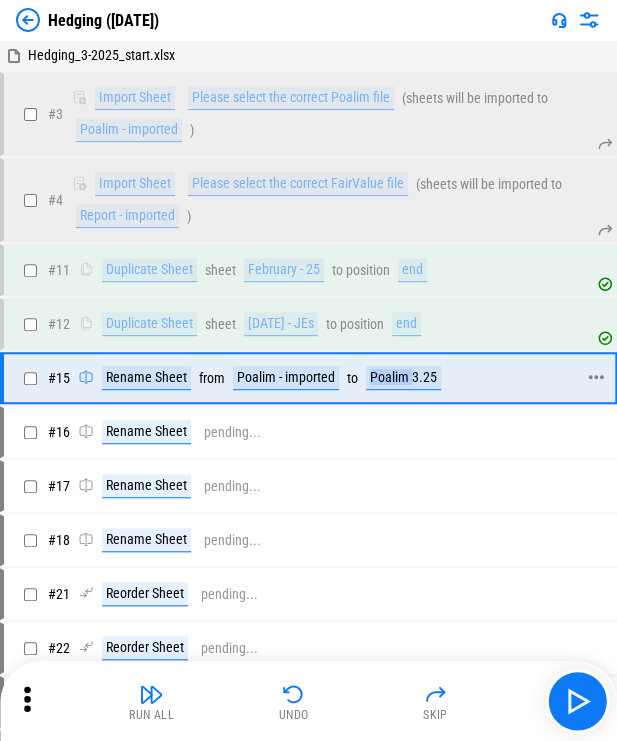 click on "Poalim 3.25" at bounding box center [403, 378] 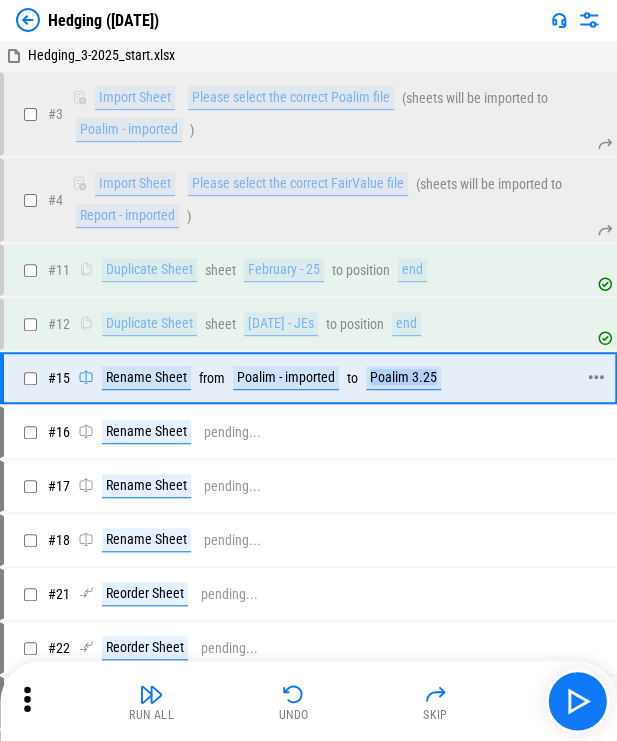 click on "Poalim 3.25" at bounding box center (403, 378) 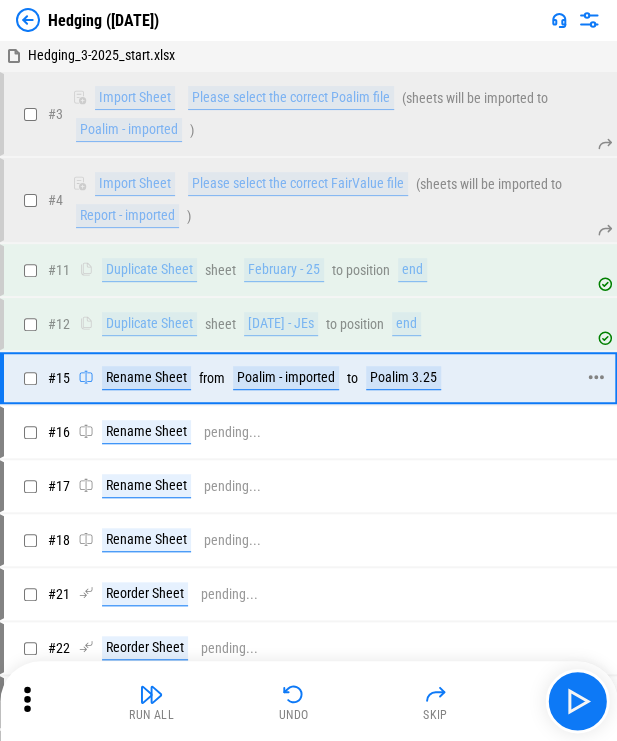 click on "Poalim 3.25" at bounding box center (403, 378) 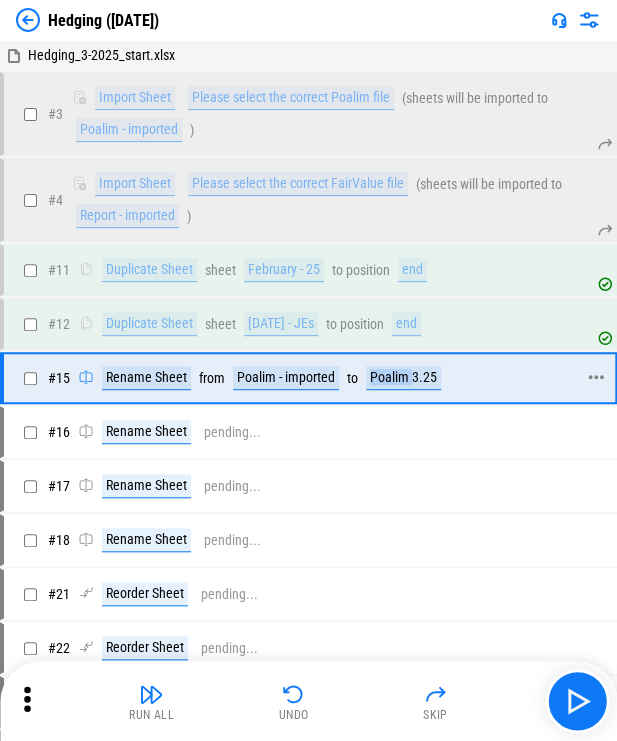 click on "Poalim 3.25" at bounding box center (403, 378) 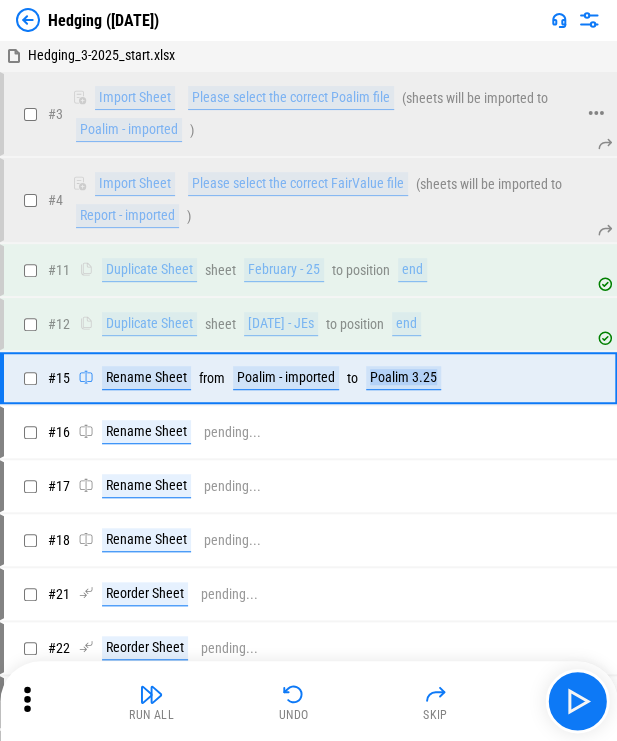 drag, startPoint x: 395, startPoint y: 385, endPoint x: 132, endPoint y: 128, distance: 367.72 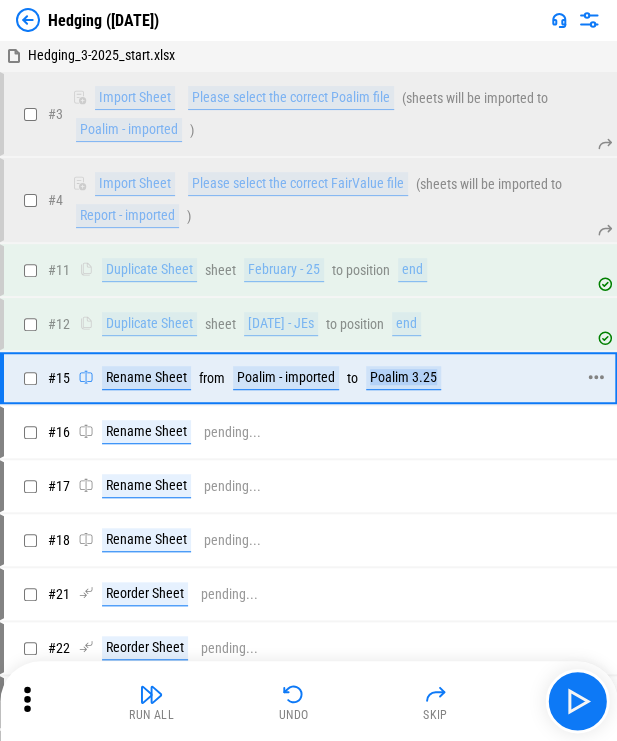click on "# 15 Rename Sheet from Poalim - imported to Poalim 3.25" at bounding box center (307, 378) 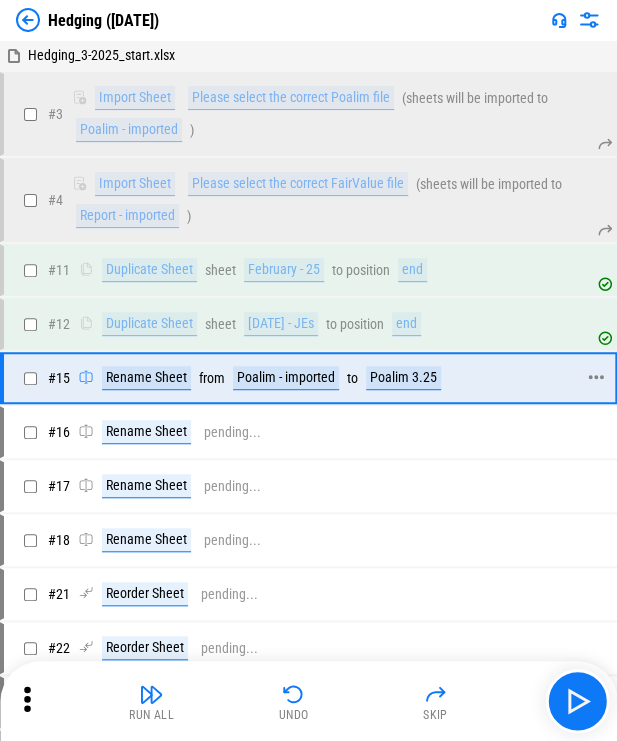 click on "Poalim - imported" at bounding box center (286, 378) 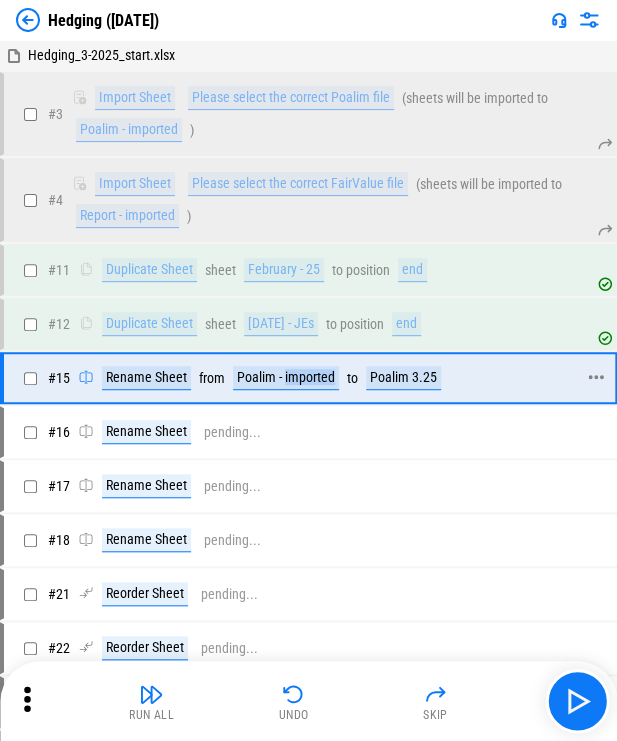 click on "Poalim - imported" at bounding box center (286, 378) 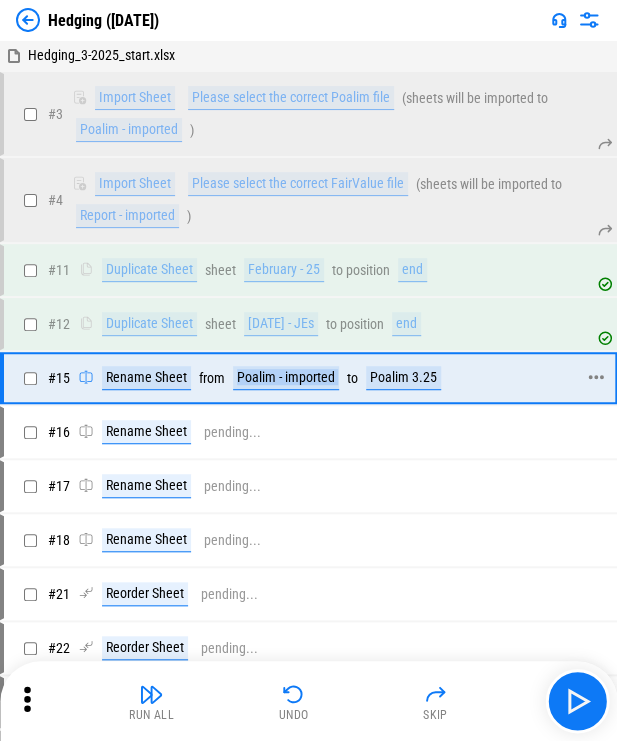 click on "Poalim - imported" at bounding box center (286, 378) 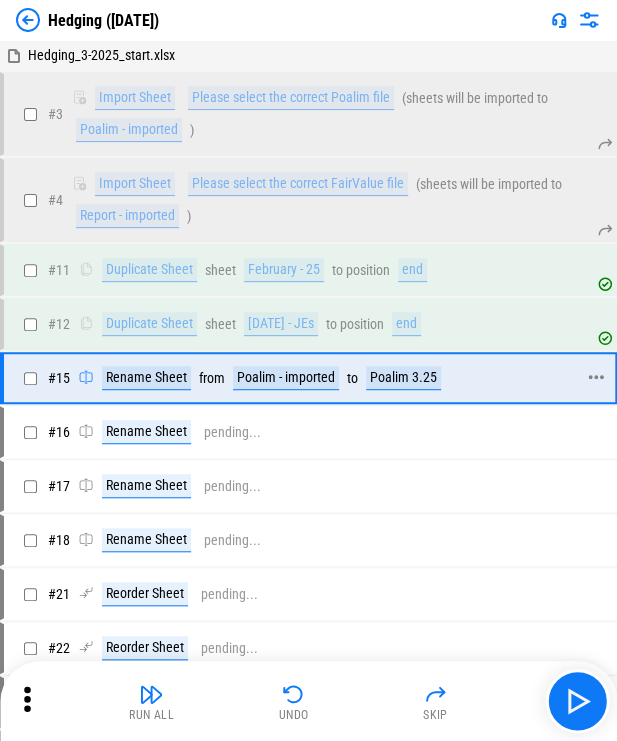 click on "Poalim 3.25" at bounding box center (403, 378) 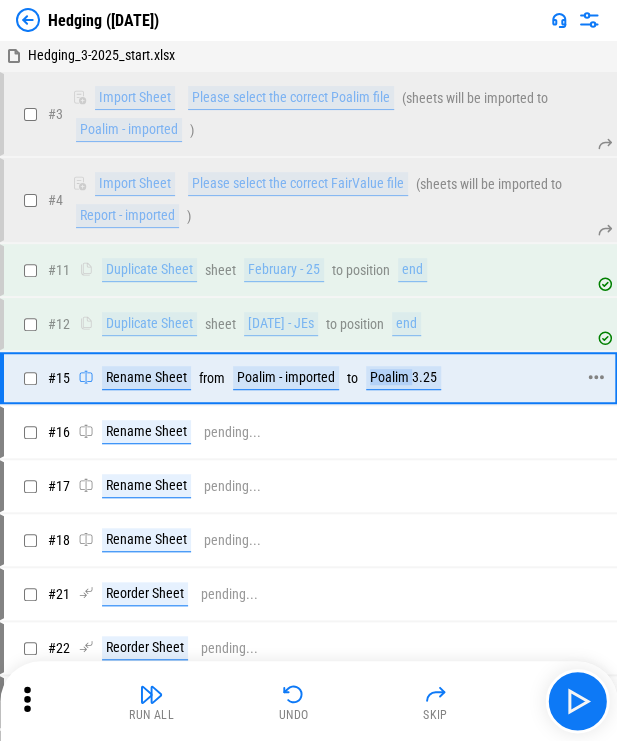 click on "Poalim 3.25" at bounding box center [403, 378] 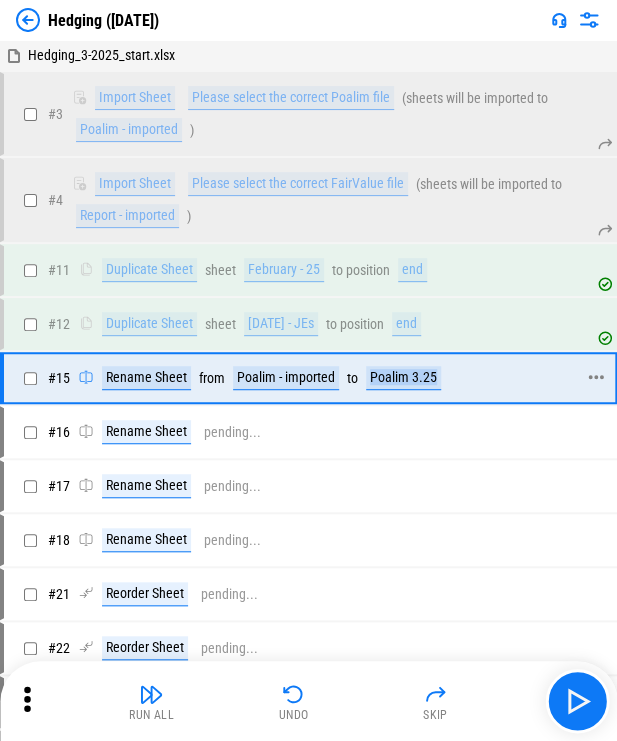 click on "Poalim 3.25" at bounding box center [403, 378] 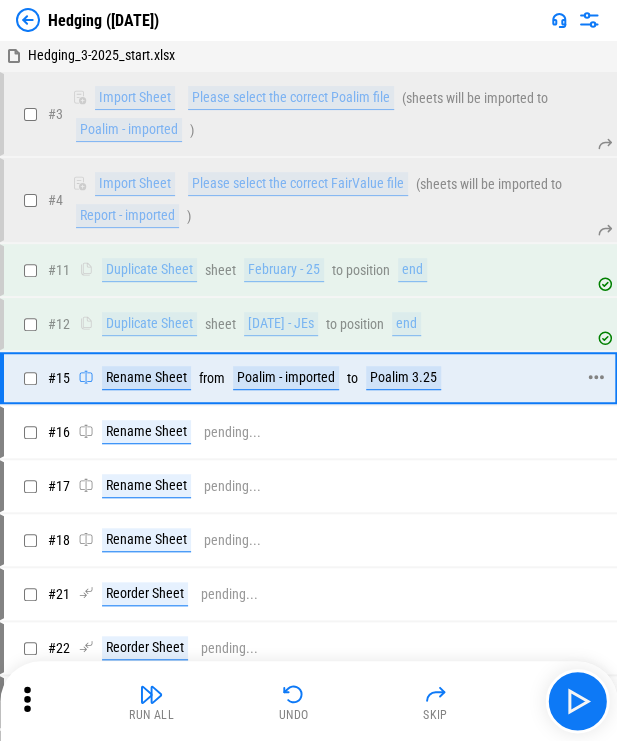 click on "# 15 Rename Sheet from Poalim - imported to Poalim 3.25" at bounding box center [307, 378] 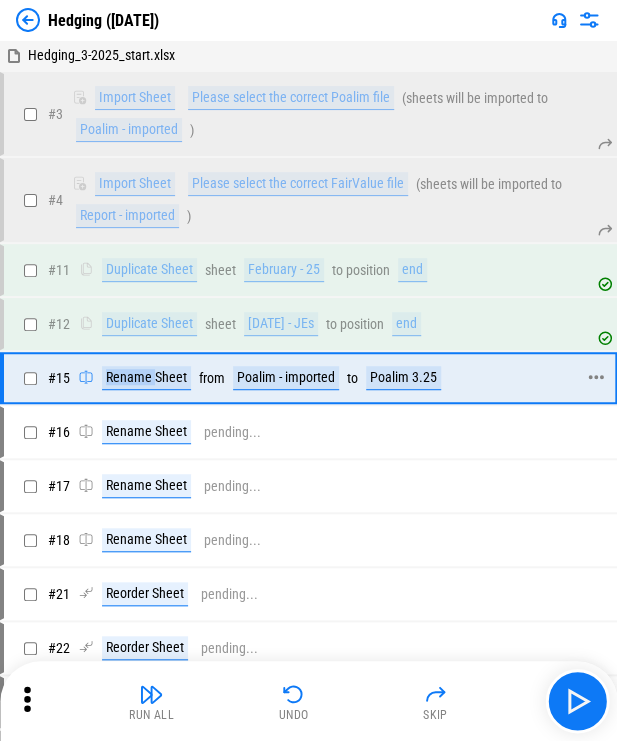 click on "# 15 Rename Sheet from Poalim - imported to Poalim 3.25" at bounding box center (307, 378) 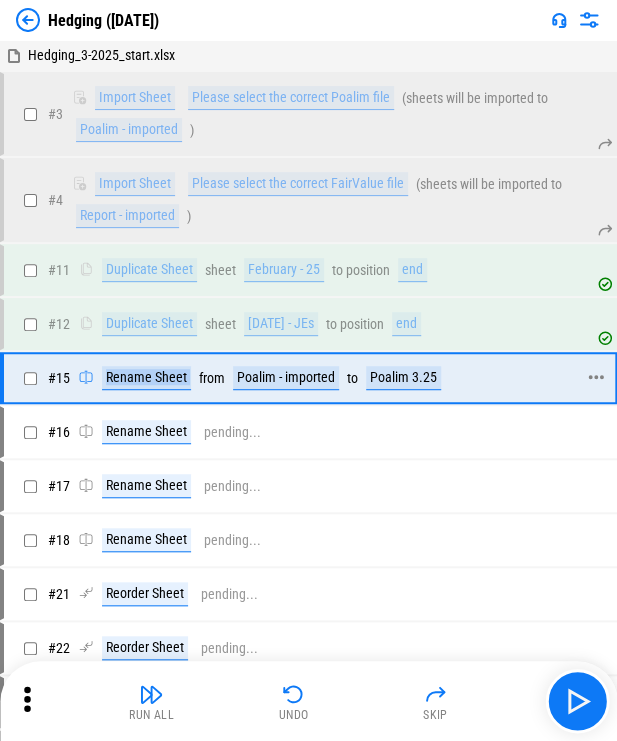 click on "# 15 Rename Sheet from Poalim - imported to Poalim 3.25" at bounding box center [307, 378] 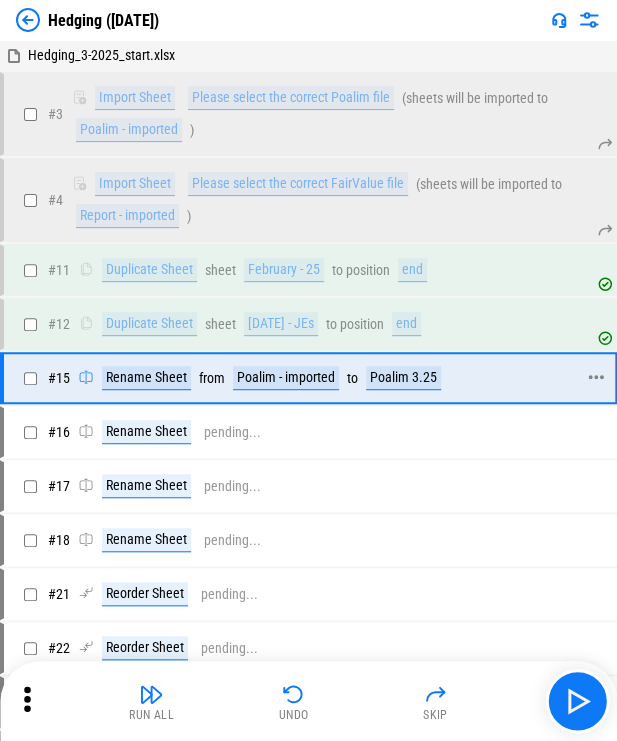 click on "Poalim - imported" at bounding box center [286, 378] 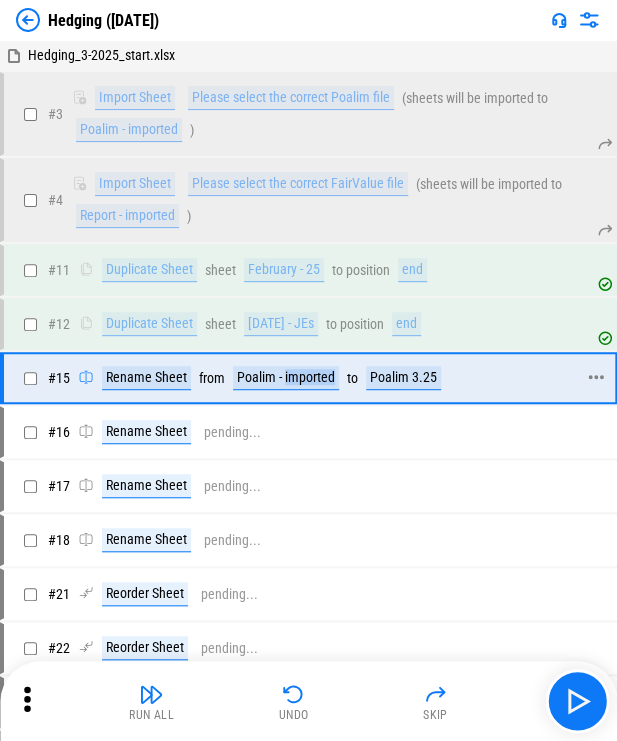 click on "Poalim - imported" at bounding box center (286, 378) 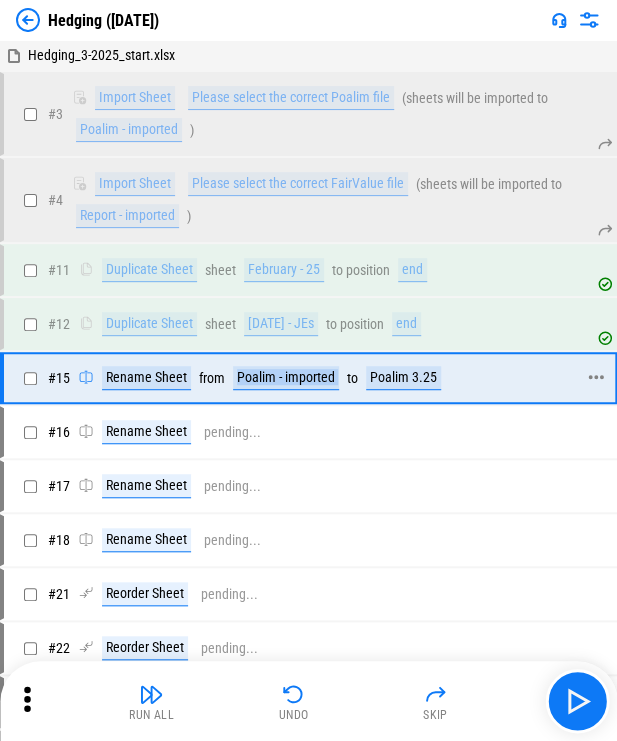 click on "Poalim - imported" at bounding box center (286, 378) 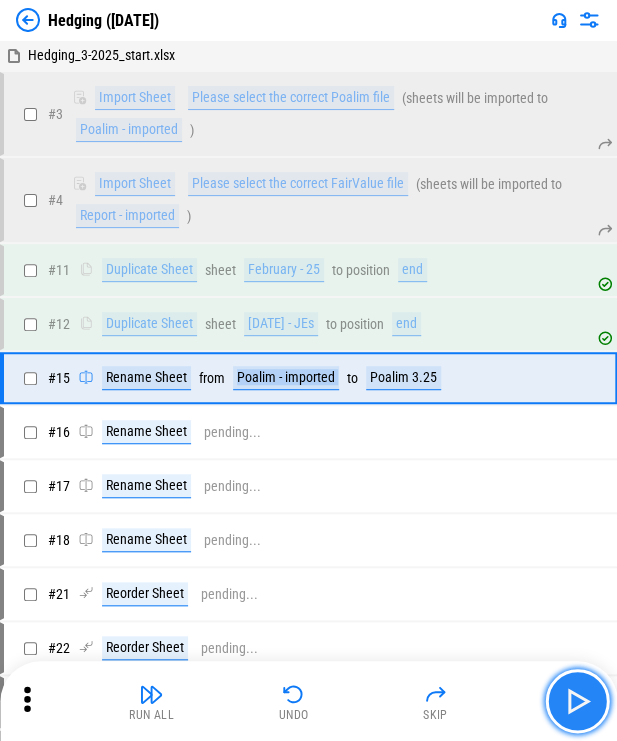 click at bounding box center [577, 701] 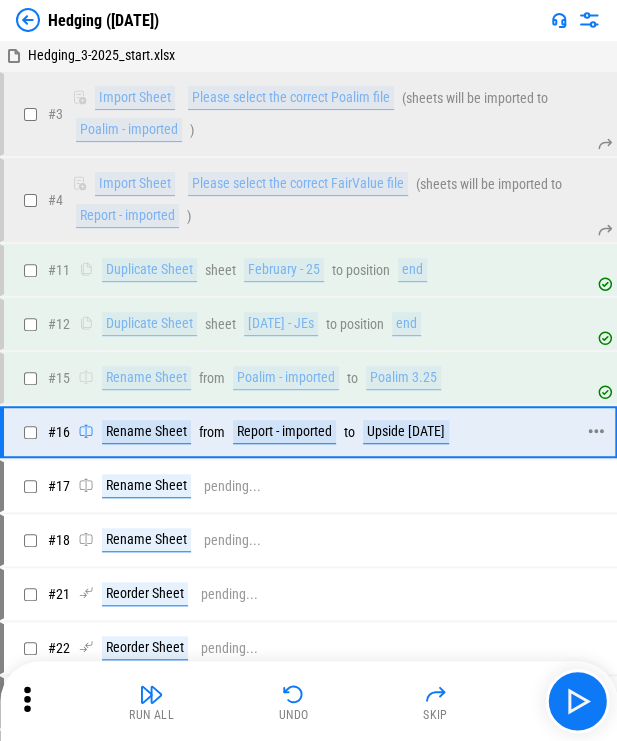click on "Report - imported" at bounding box center (284, 432) 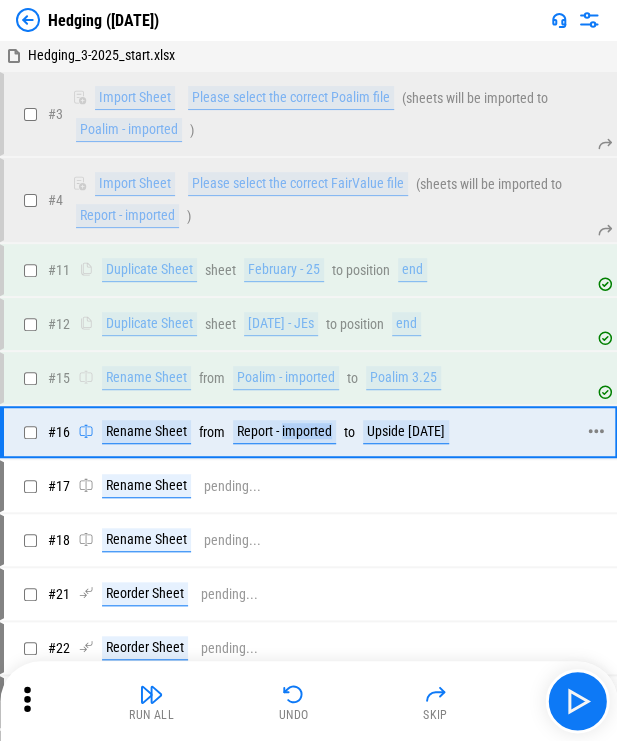 click on "Report - imported" at bounding box center (284, 432) 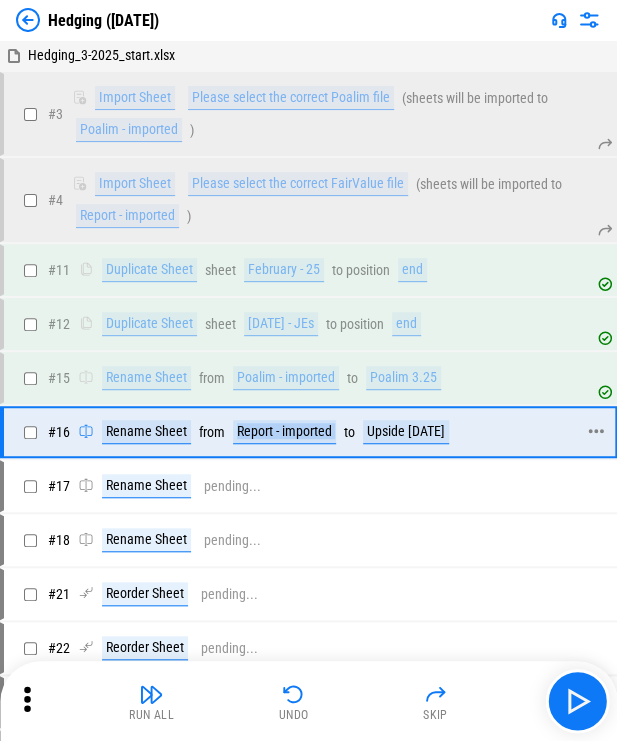 drag, startPoint x: 281, startPoint y: 436, endPoint x: 360, endPoint y: 435, distance: 79.00633 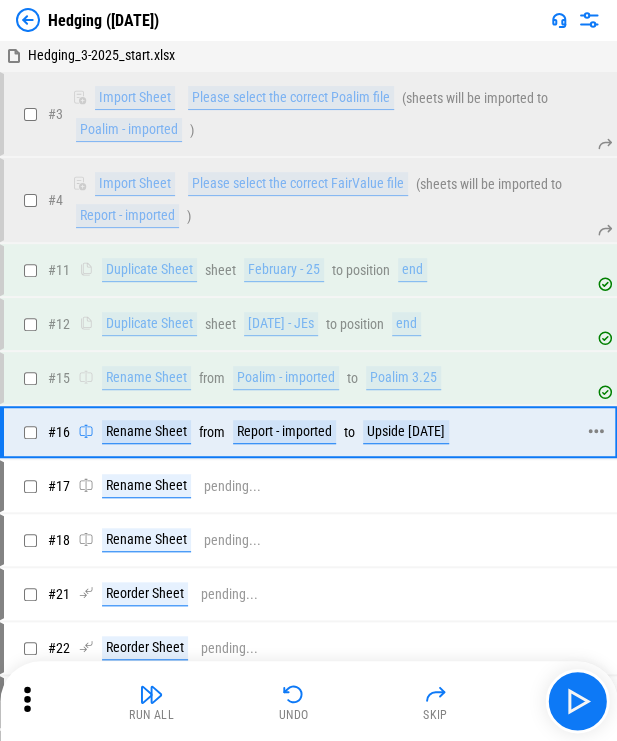 click on "Upside [DATE]" at bounding box center [406, 432] 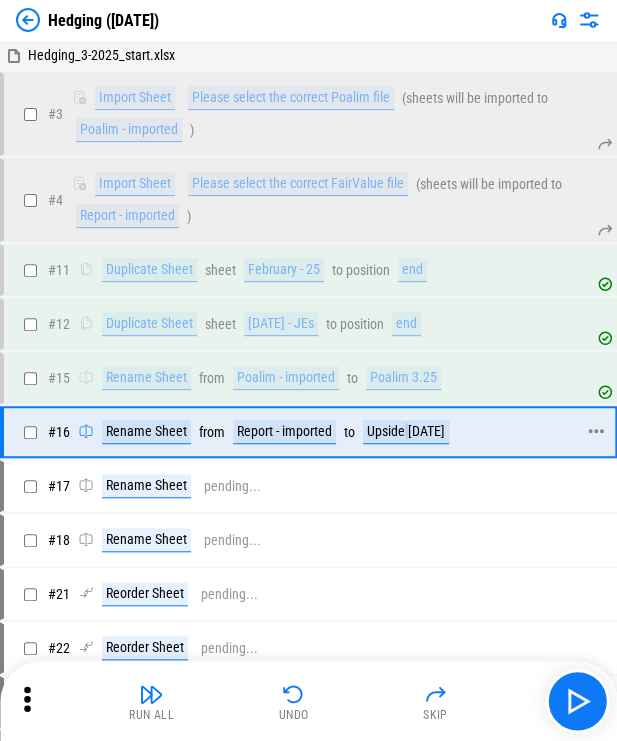 click on "Upside [DATE]" at bounding box center (406, 432) 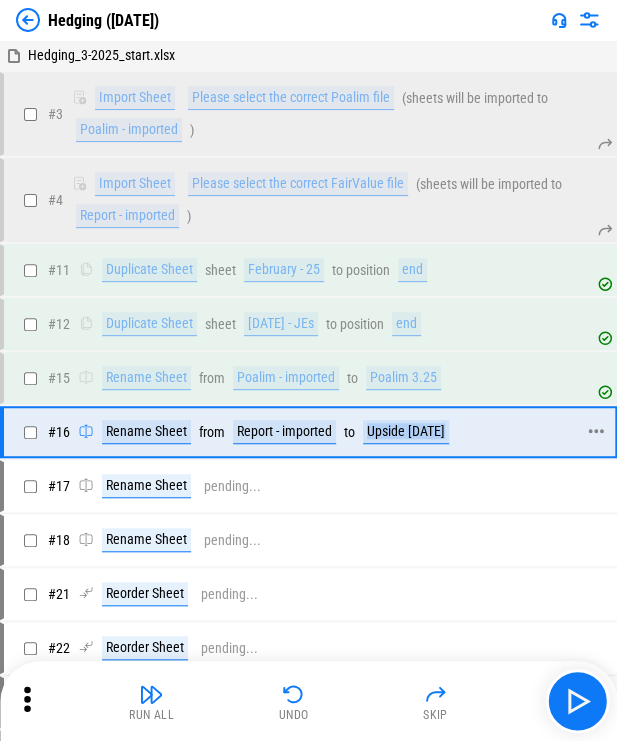 click on "Upside [DATE]" at bounding box center [406, 432] 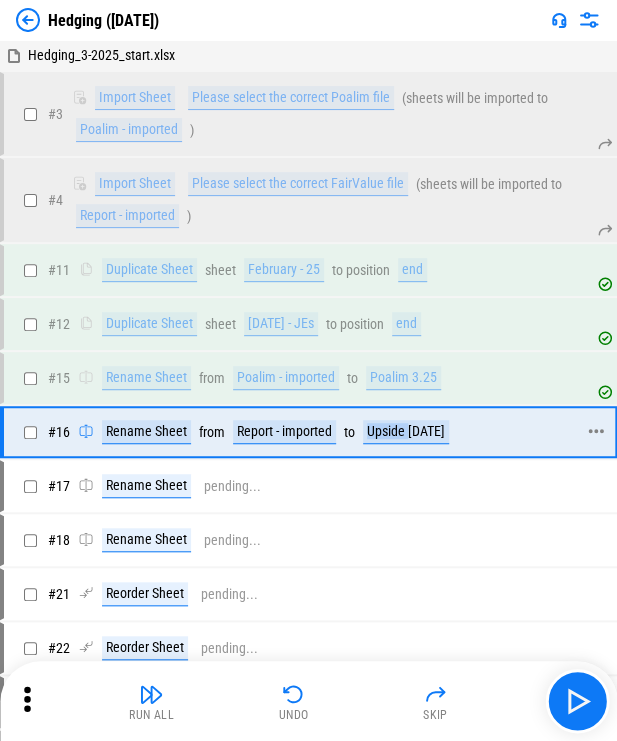 click on "Upside [DATE]" at bounding box center (406, 432) 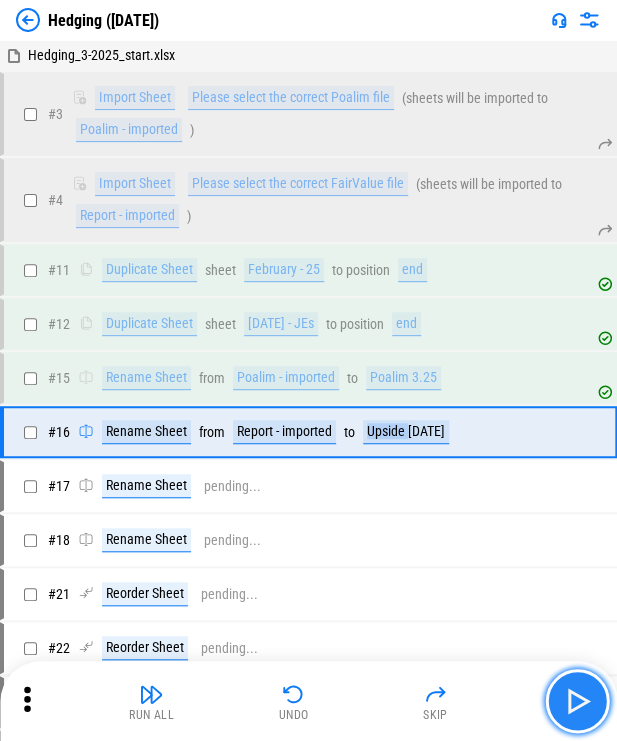 click at bounding box center [577, 701] 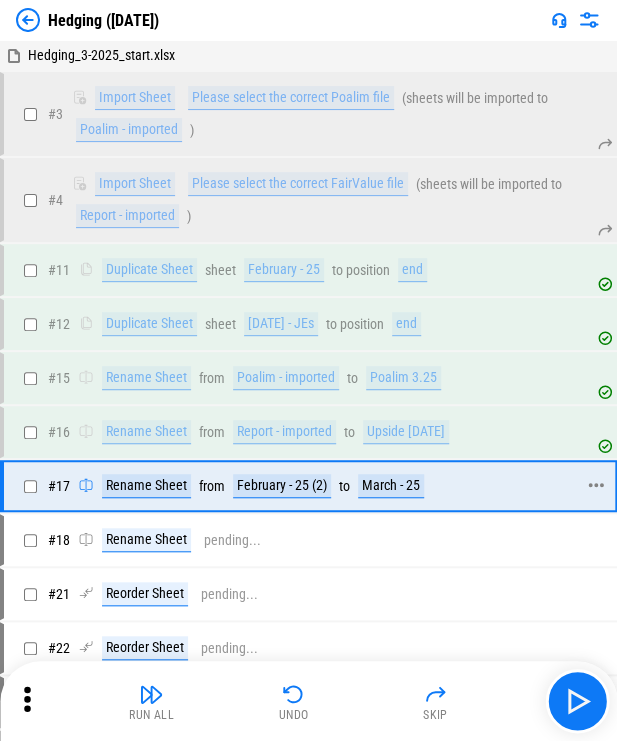 click on "February - 25 (2)" at bounding box center [282, 486] 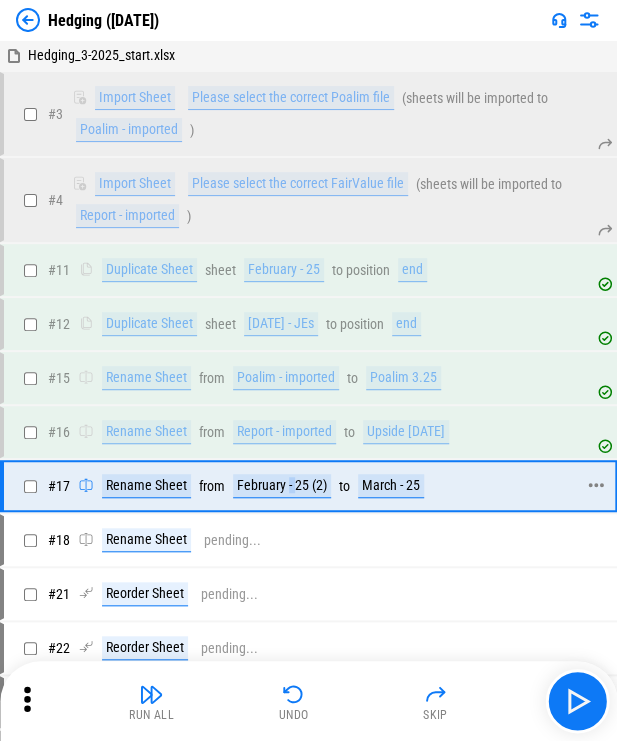 click on "February - 25 (2)" at bounding box center [282, 486] 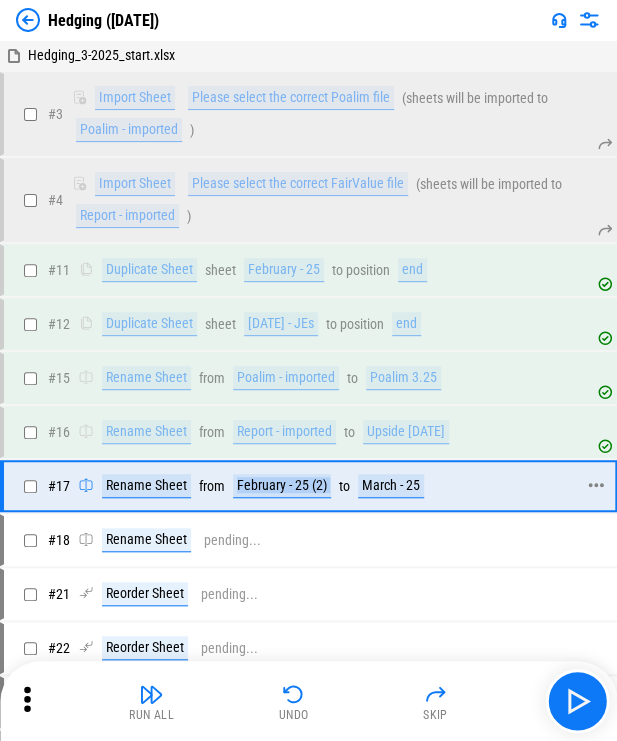 click on "February - 25 (2)" at bounding box center (282, 486) 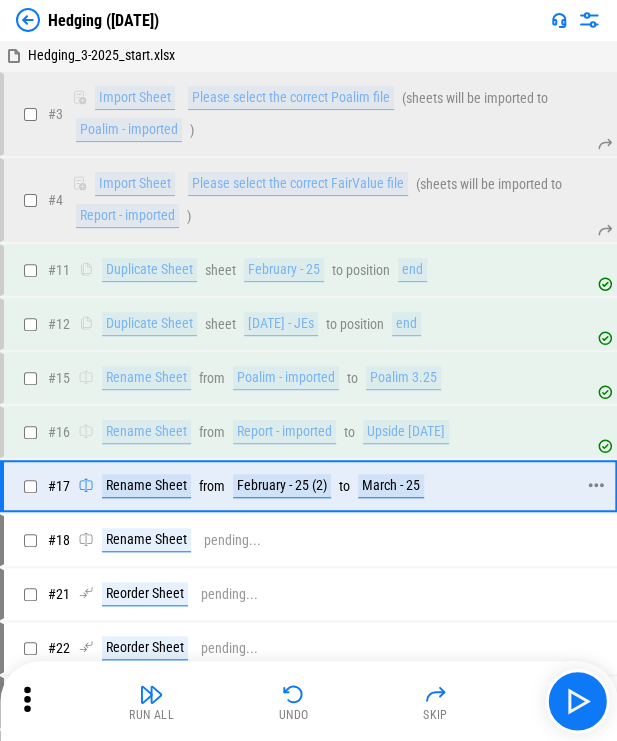 click on "March - 25" at bounding box center [391, 486] 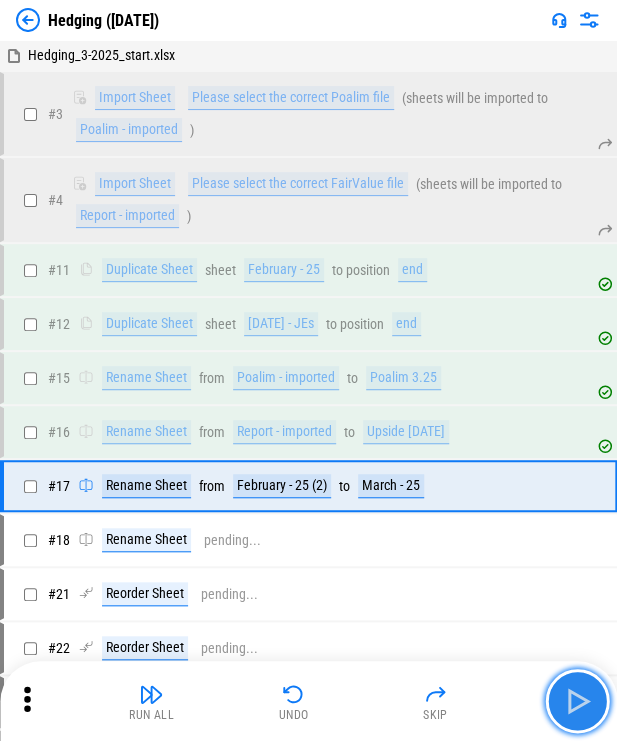 click at bounding box center [577, 701] 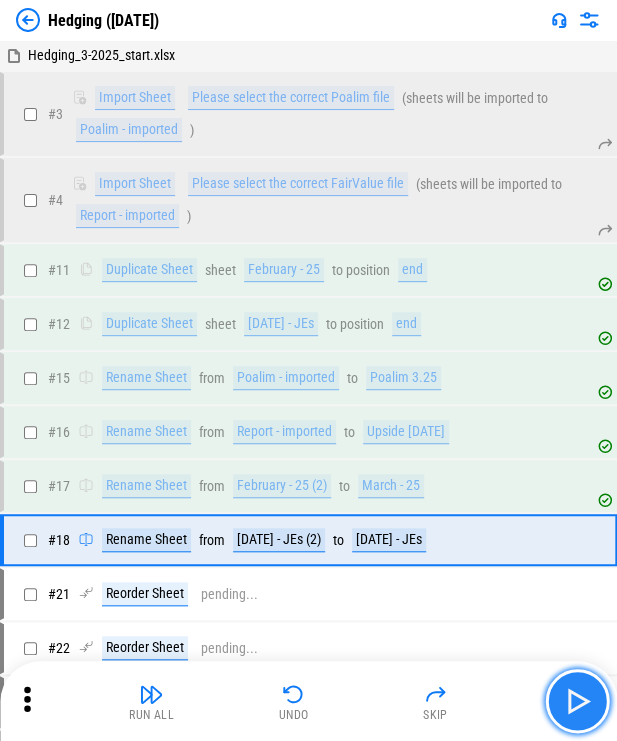 click at bounding box center [577, 701] 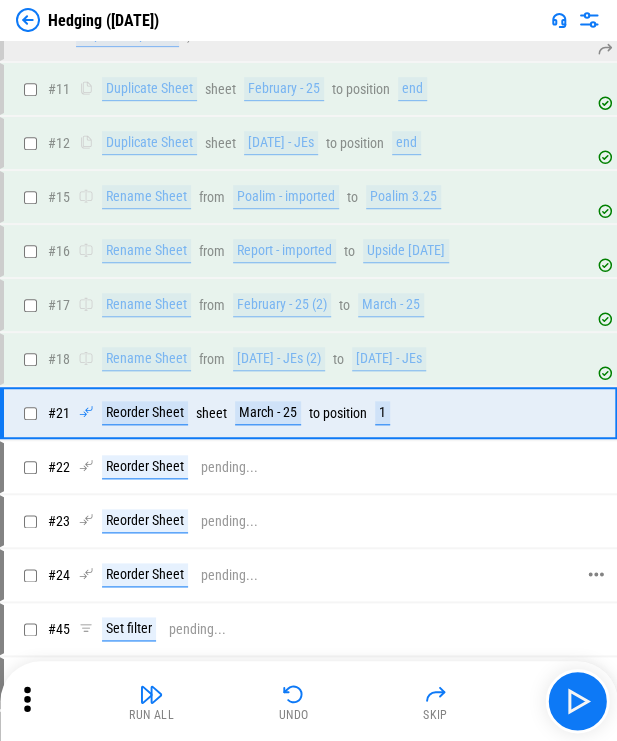 scroll, scrollTop: 200, scrollLeft: 0, axis: vertical 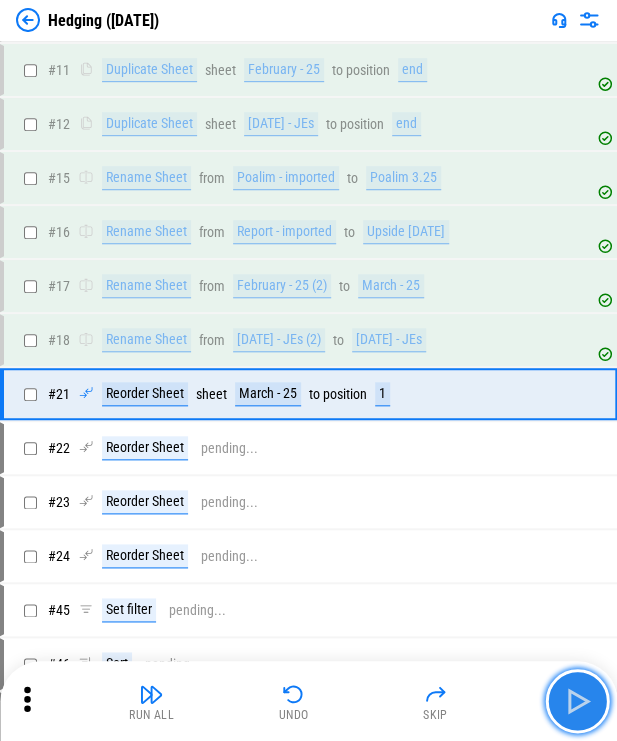 click at bounding box center [577, 701] 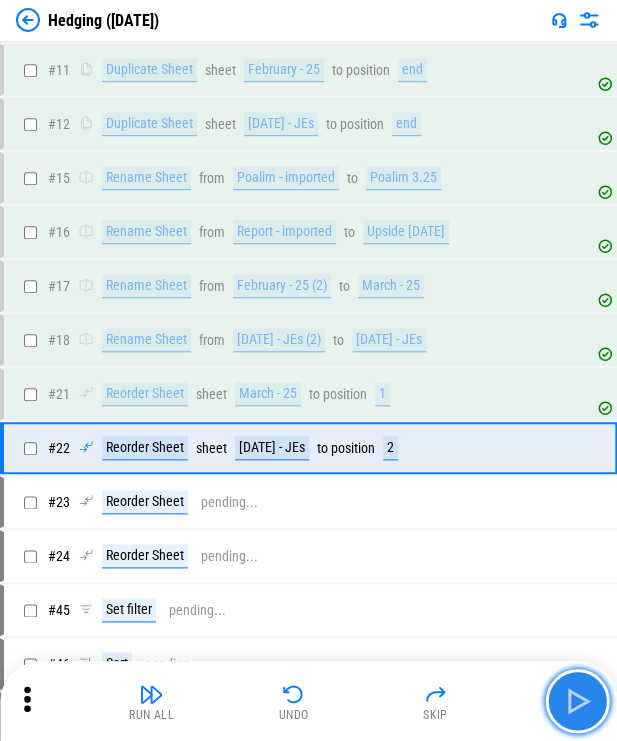 click at bounding box center [577, 701] 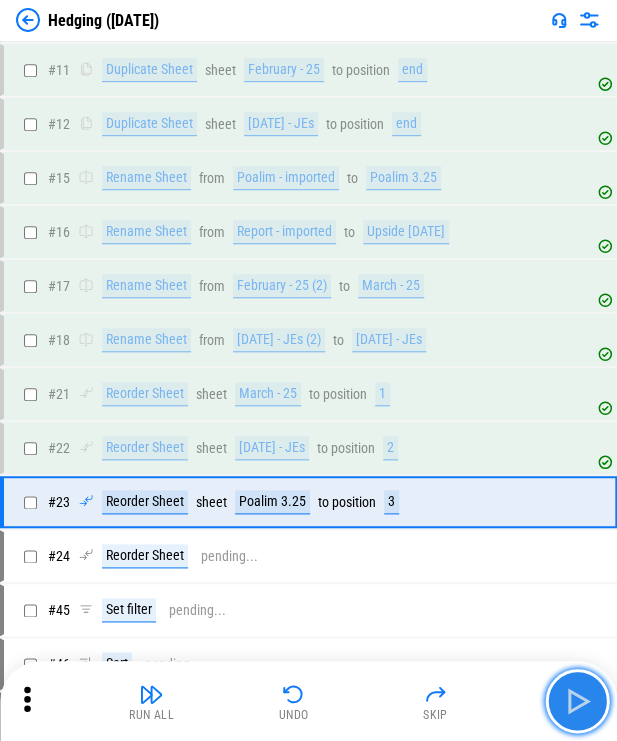 click at bounding box center (577, 701) 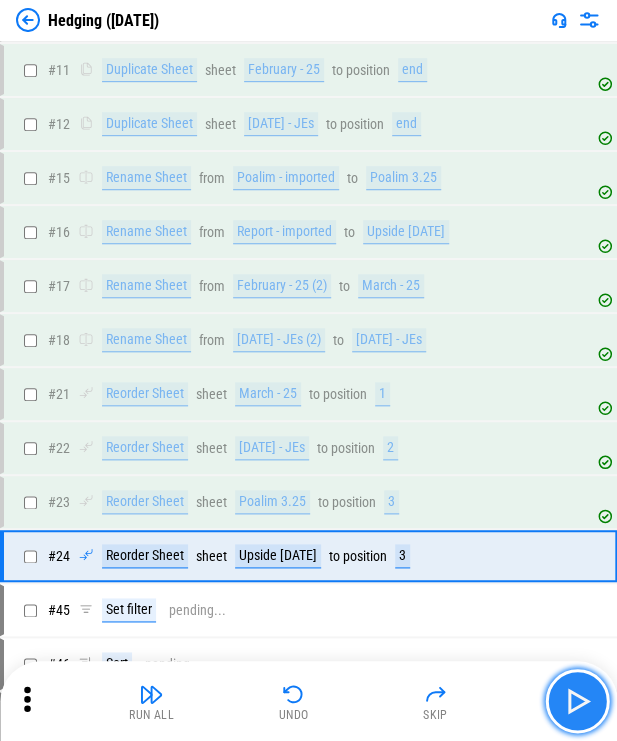 click at bounding box center [577, 701] 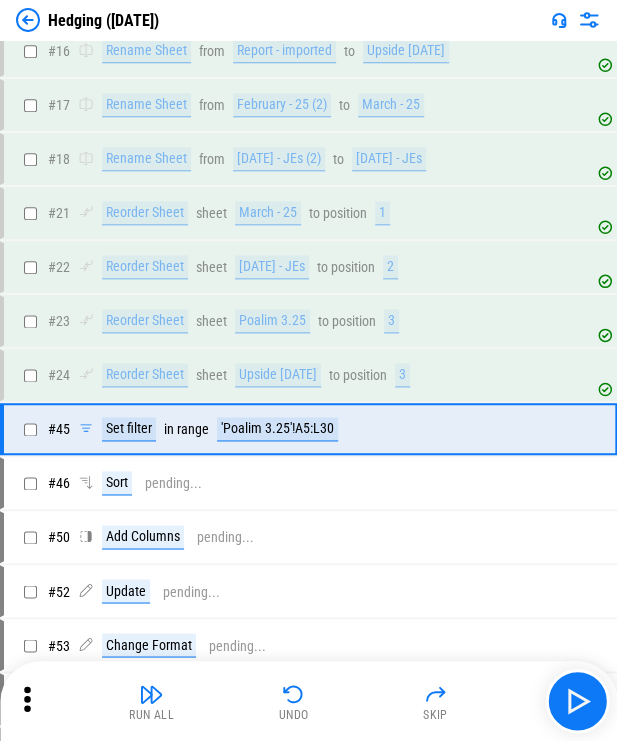 scroll, scrollTop: 400, scrollLeft: 0, axis: vertical 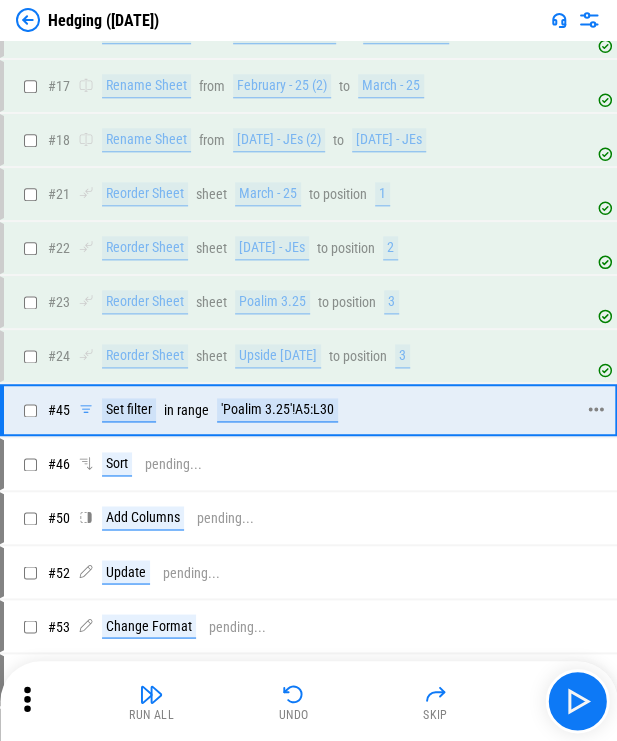click on "'Poalim 3.25'!A5:L30" at bounding box center [277, 410] 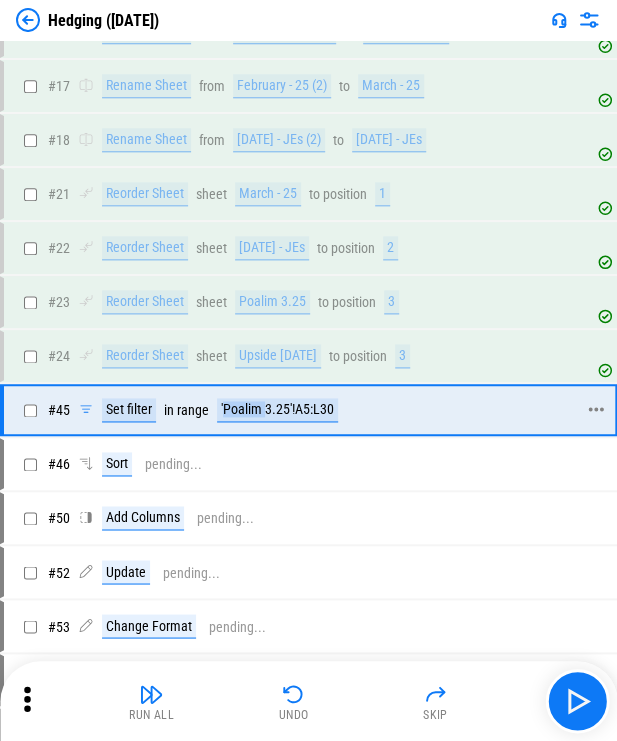click on "'Poalim 3.25'!A5:L30" at bounding box center (277, 410) 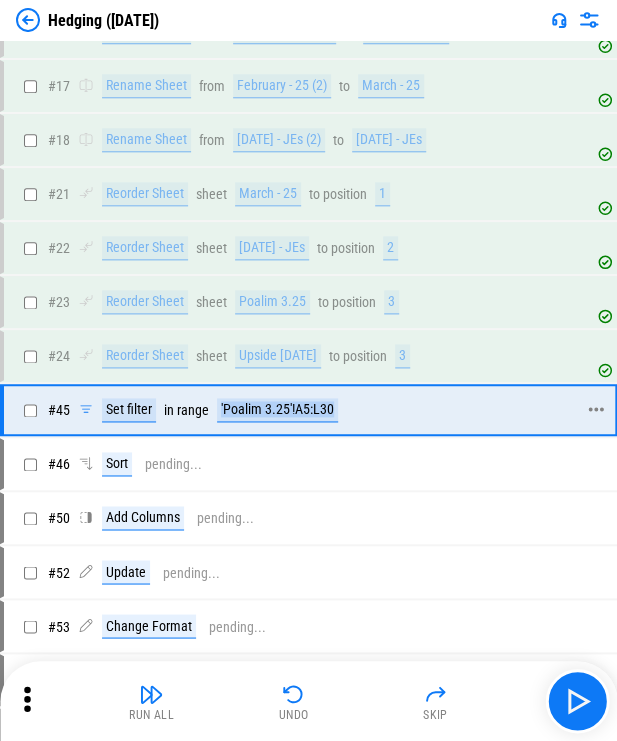 click on "'Poalim 3.25'!A5:L30" at bounding box center [277, 410] 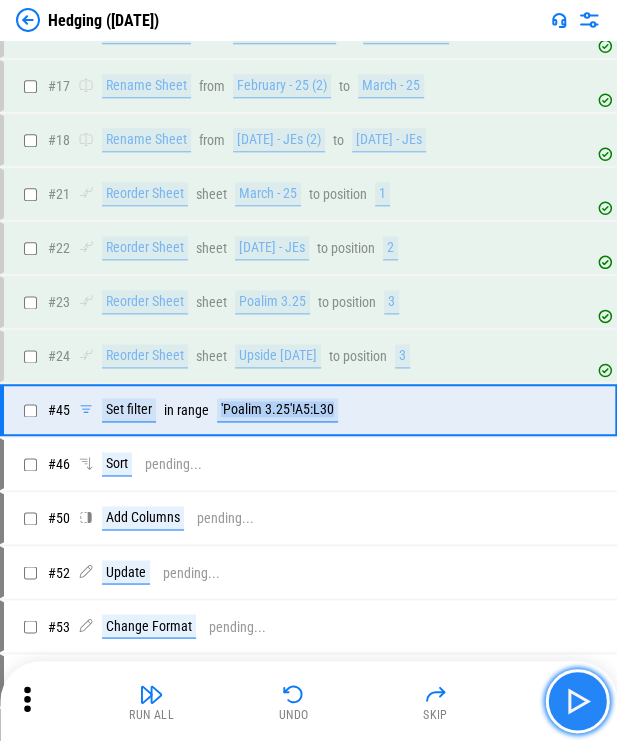click at bounding box center [577, 701] 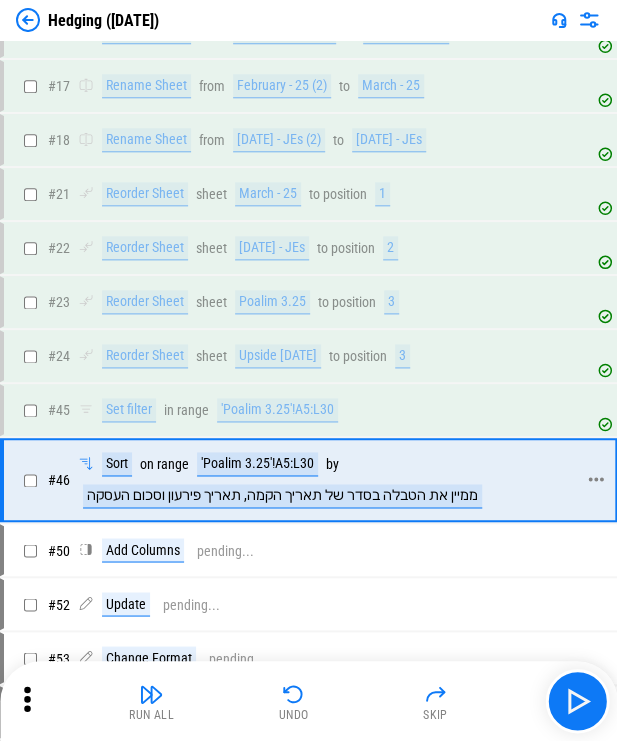 drag, startPoint x: 403, startPoint y: 470, endPoint x: 402, endPoint y: 486, distance: 16.03122 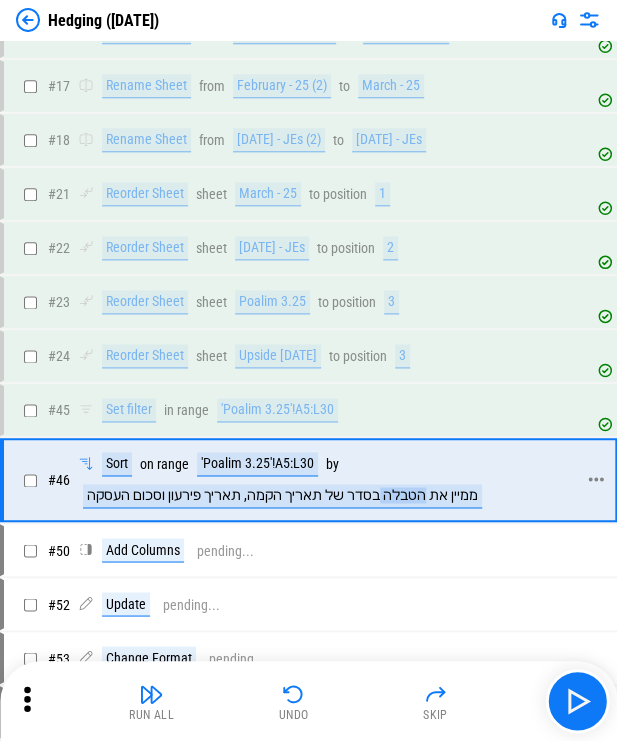 click on "ממיין את הטבלה בסדר של תאריך הקמה, תאריך פירעון וסכום העסקה" at bounding box center (282, 496) 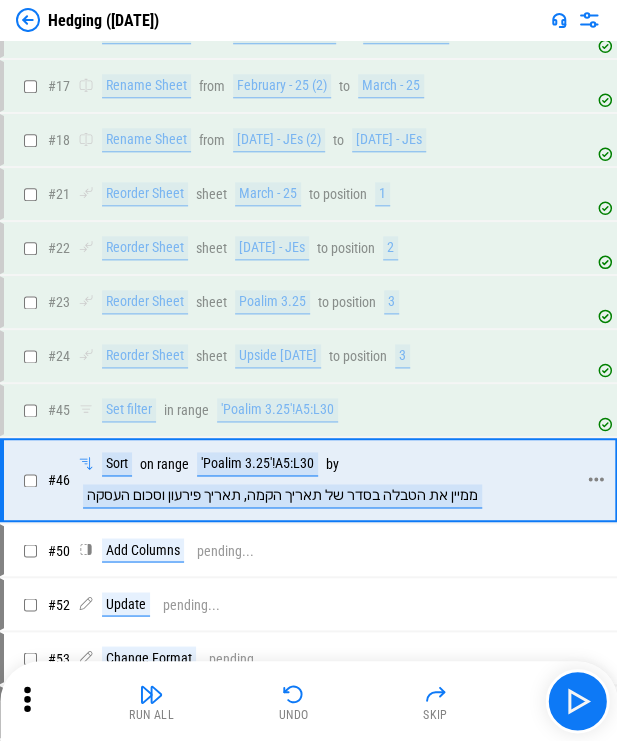 click on "ממיין את הטבלה בסדר של תאריך הקמה, תאריך פירעון וסכום העסקה" at bounding box center (282, 496) 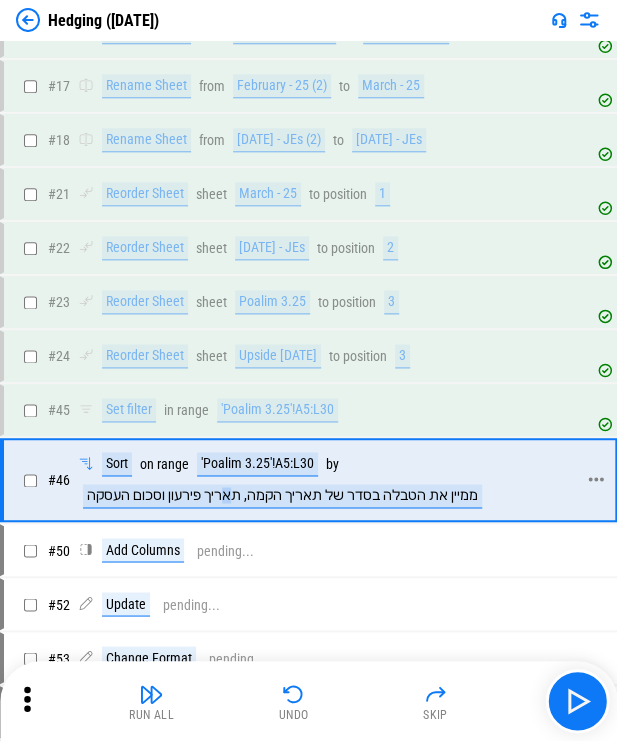 click on "ממיין את הטבלה בסדר של תאריך הקמה, תאריך פירעון וסכום העסקה" at bounding box center (282, 496) 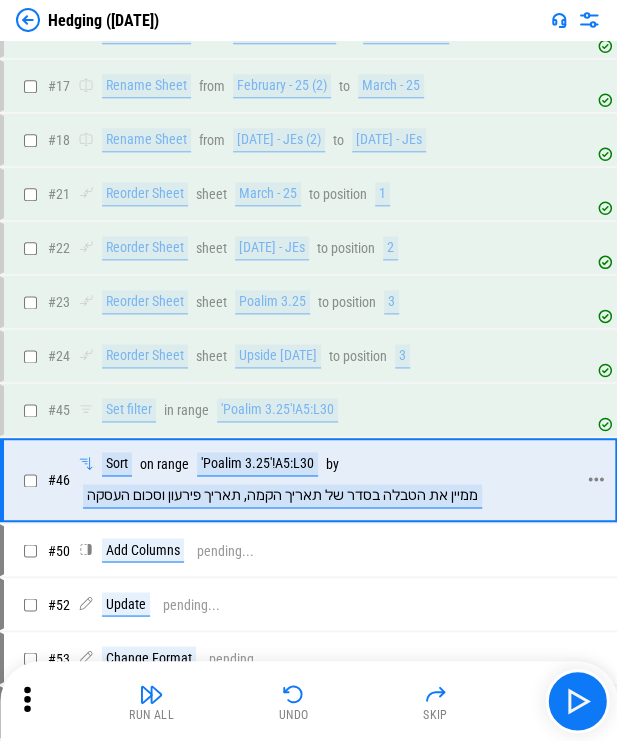 click on "ממיין את הטבלה בסדר של תאריך הקמה, תאריך פירעון וסכום העסקה" at bounding box center [282, 496] 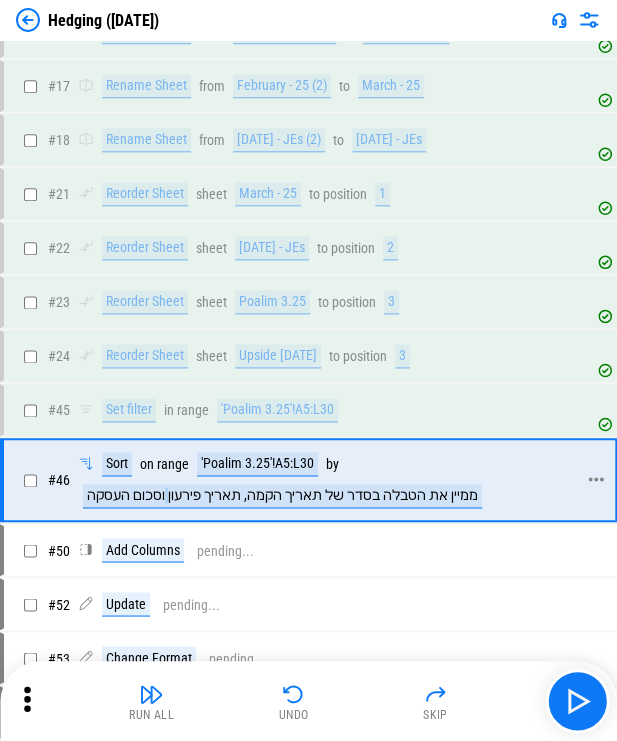 click on "ממיין את הטבלה בסדר של תאריך הקמה, תאריך פירעון וסכום העסקה" at bounding box center [282, 496] 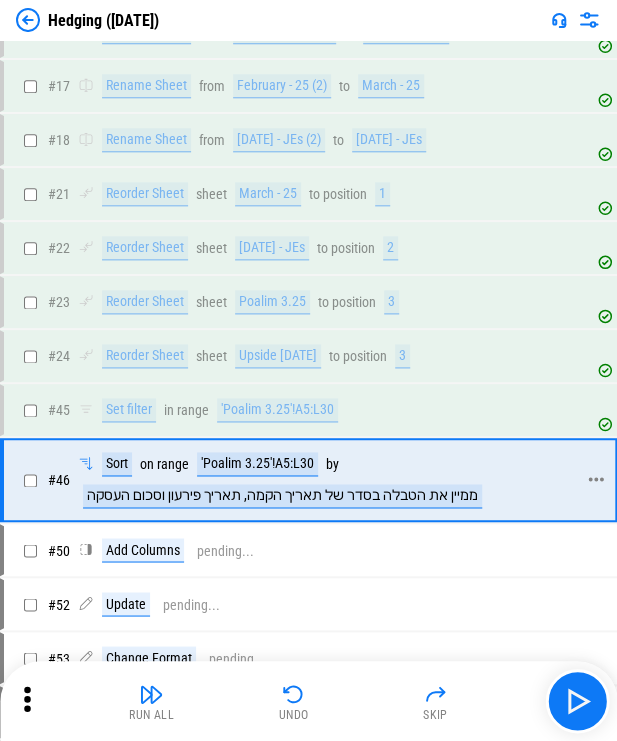 click on "# 46 Sort on range 'Poalim 3.25'!A5:L30 by ממיין את הטבלה בסדר של תאריך הקמה, תאריך פירעון וסכום העסקה" at bounding box center (307, 480) 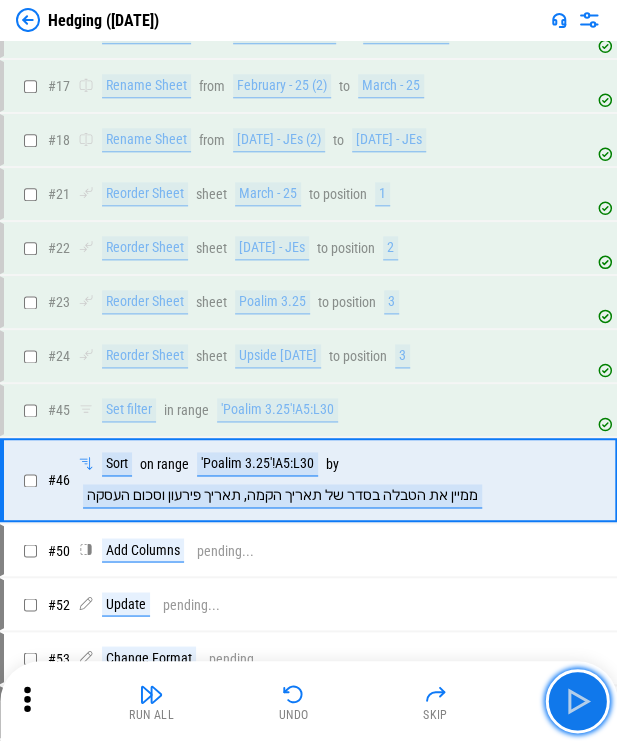 click at bounding box center (577, 701) 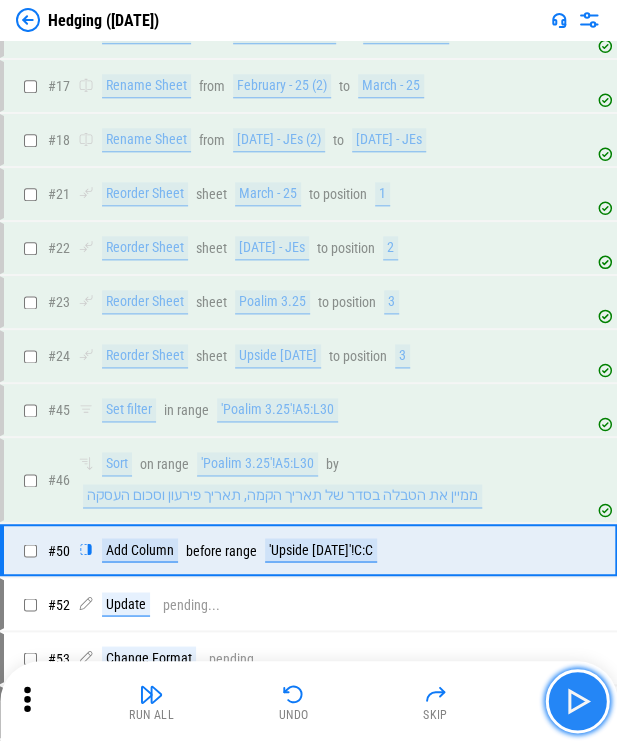 click at bounding box center [577, 701] 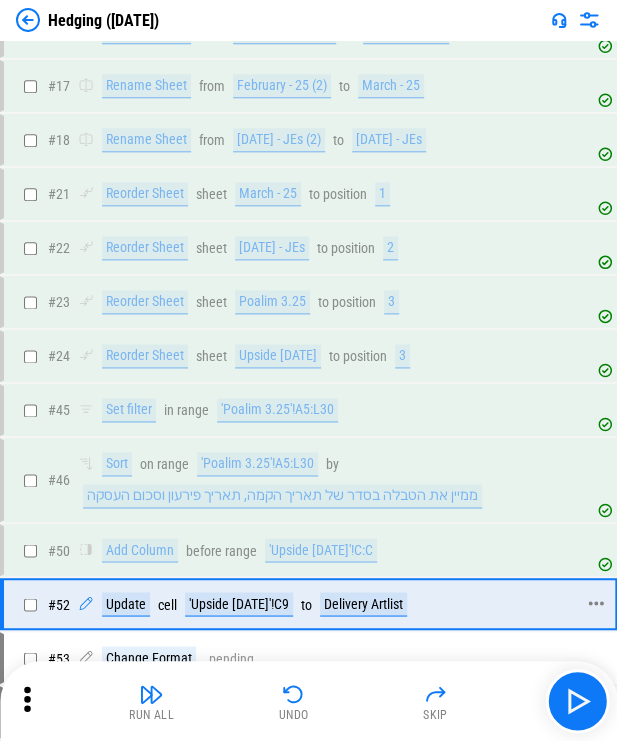 click on "Update cell 'Upside [DATE]'!C9 to Delivery Artlist" at bounding box center (245, 604) 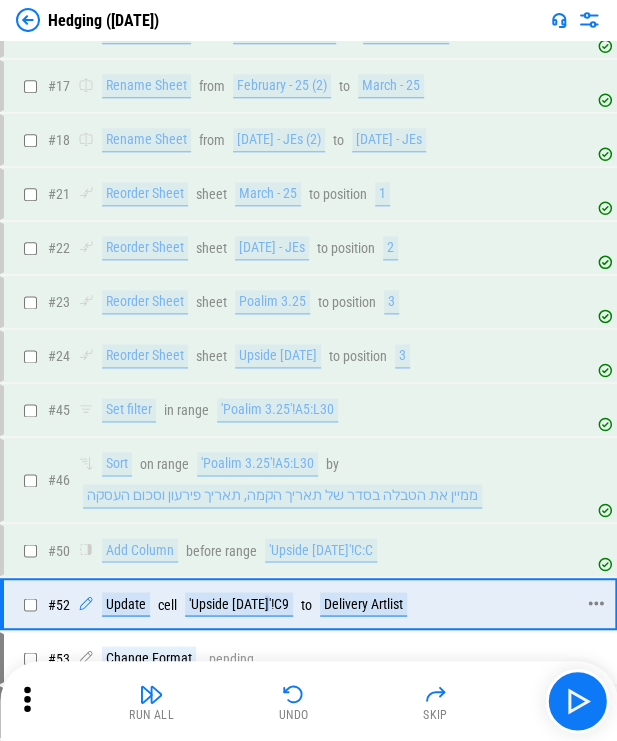 click on "'Upside [DATE]'!C9" at bounding box center [239, 604] 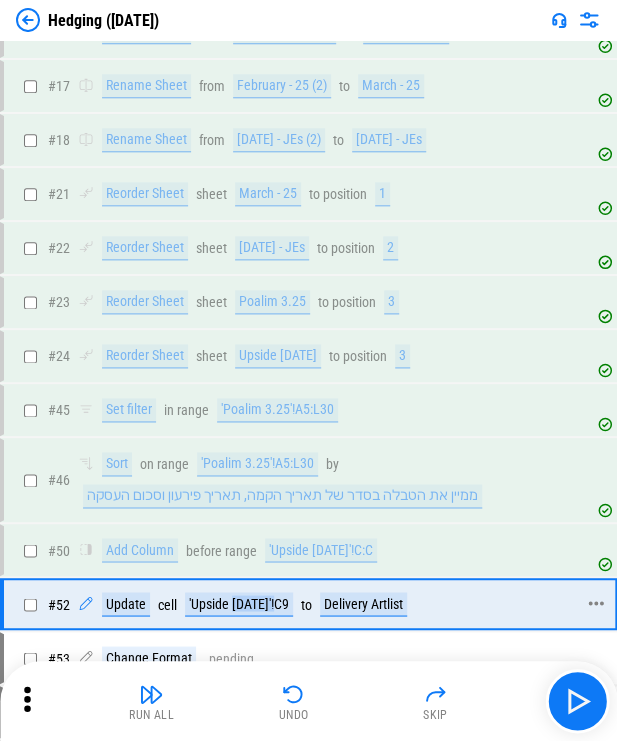 click on "'Upside [DATE]'!C9" at bounding box center [239, 604] 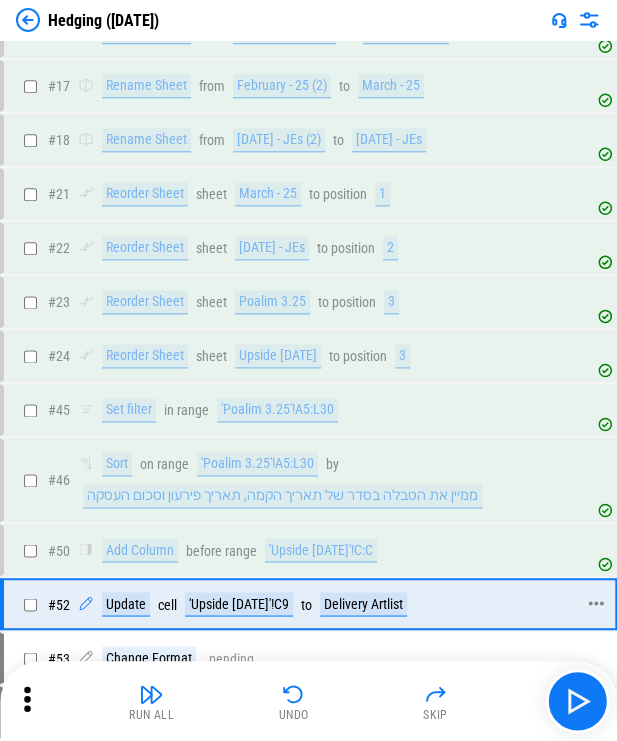 click on "'Upside [DATE]'!C9" at bounding box center (239, 604) 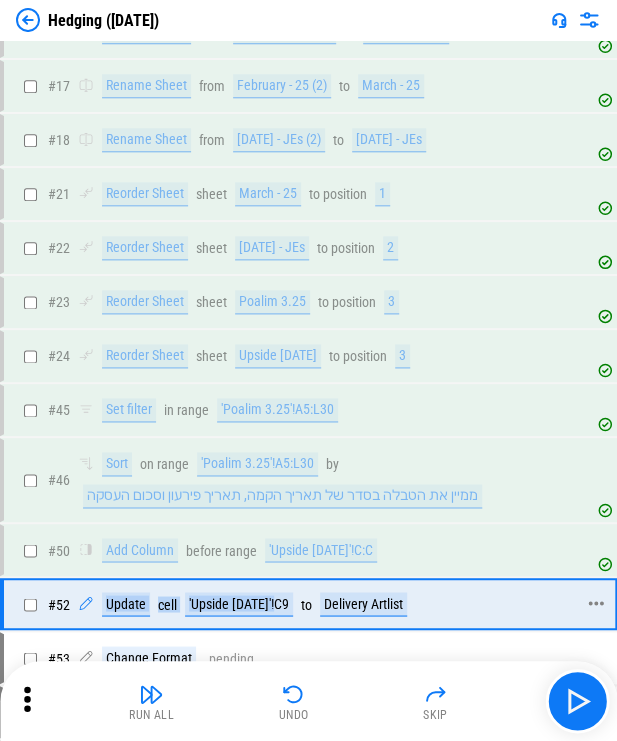 click on "# 52 Update cell 'Upside [DATE]'!C9 to Delivery Artlist" at bounding box center (307, 604) 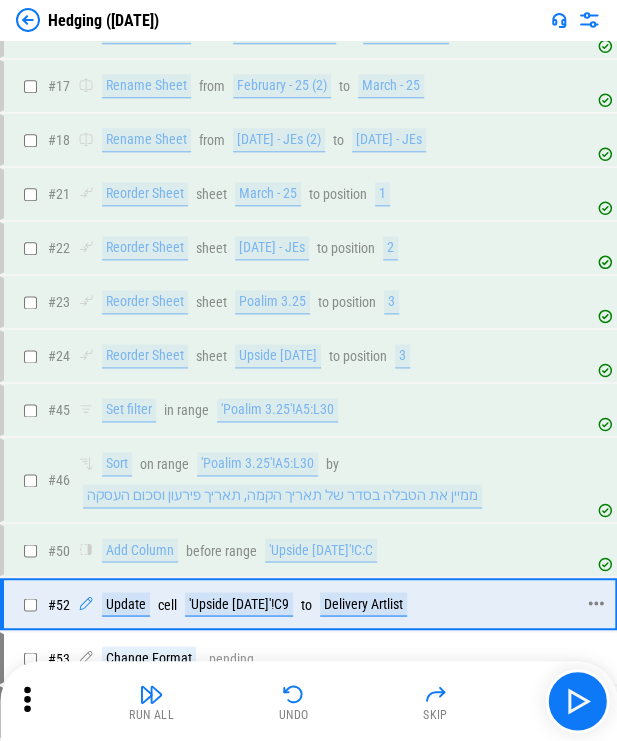 click on "# 52 Update cell 'Upside [DATE]'!C9 to Delivery Artlist" at bounding box center (307, 604) 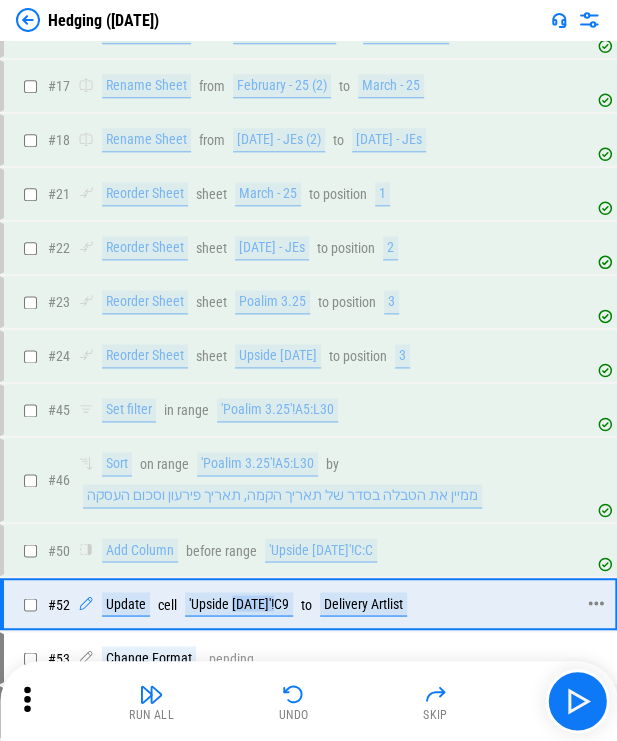 click on "'Upside [DATE]'!C9" at bounding box center (239, 604) 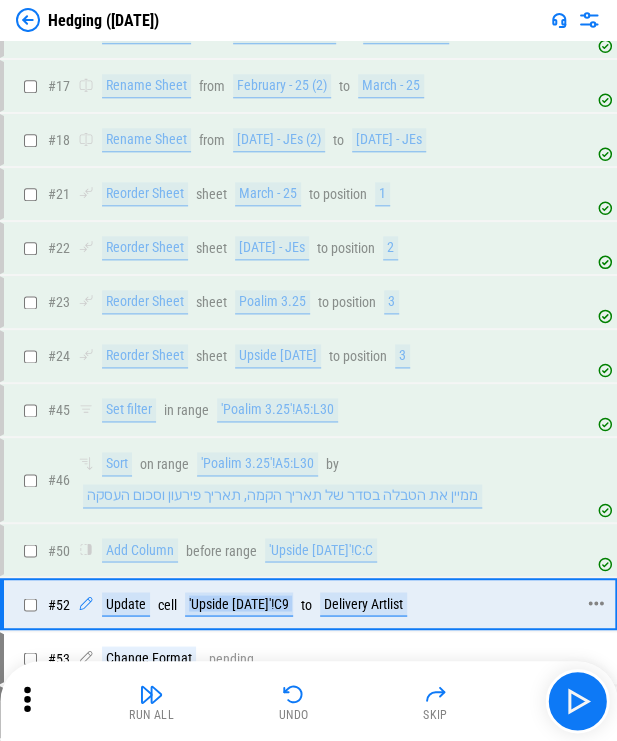 click on "'Upside [DATE]'!C9" at bounding box center [239, 604] 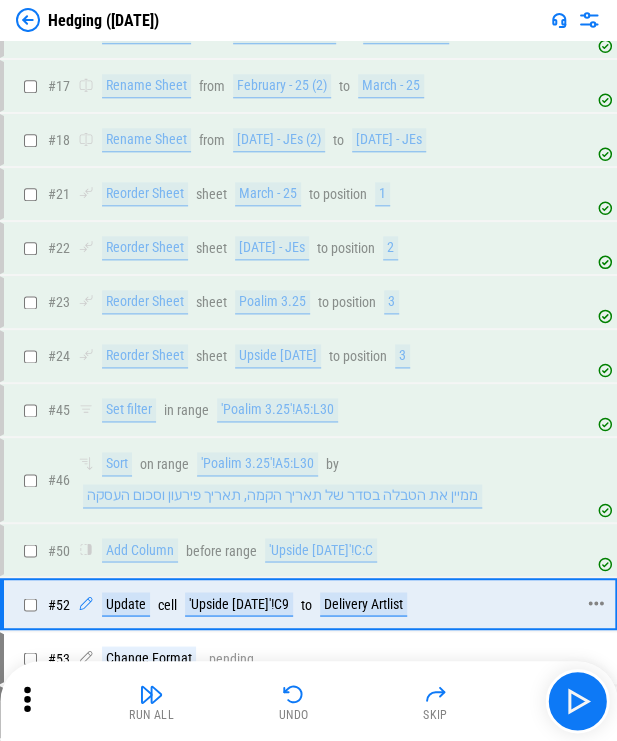 click on "# 52 Update cell 'Upside [DATE]'!C9 to Delivery Artlist" at bounding box center (307, 604) 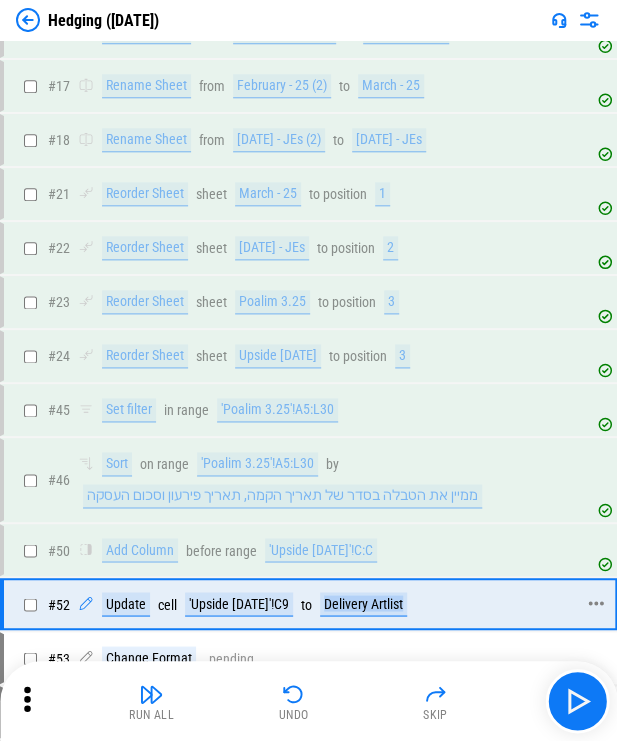 click on "# 52 Update cell 'Upside [DATE]'!C9 to Delivery Artlist" at bounding box center (307, 604) 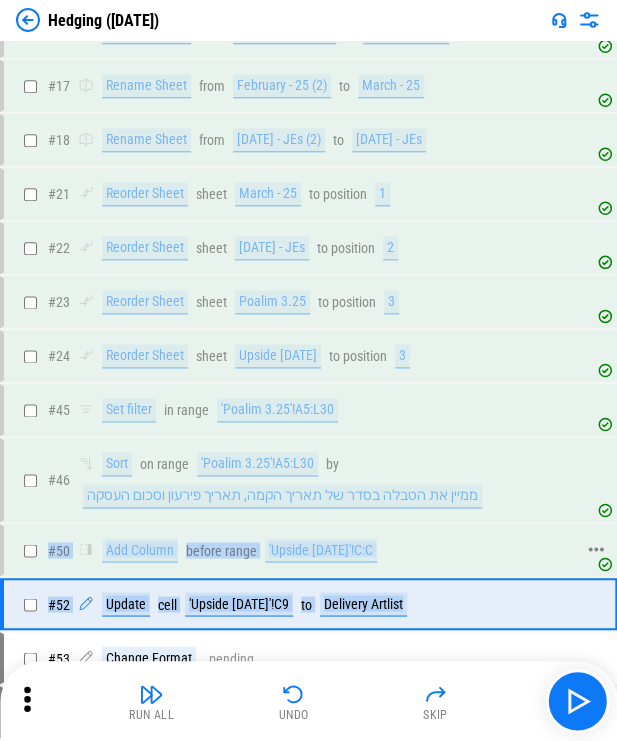 drag, startPoint x: 448, startPoint y: 592, endPoint x: 51, endPoint y: 539, distance: 400.52216 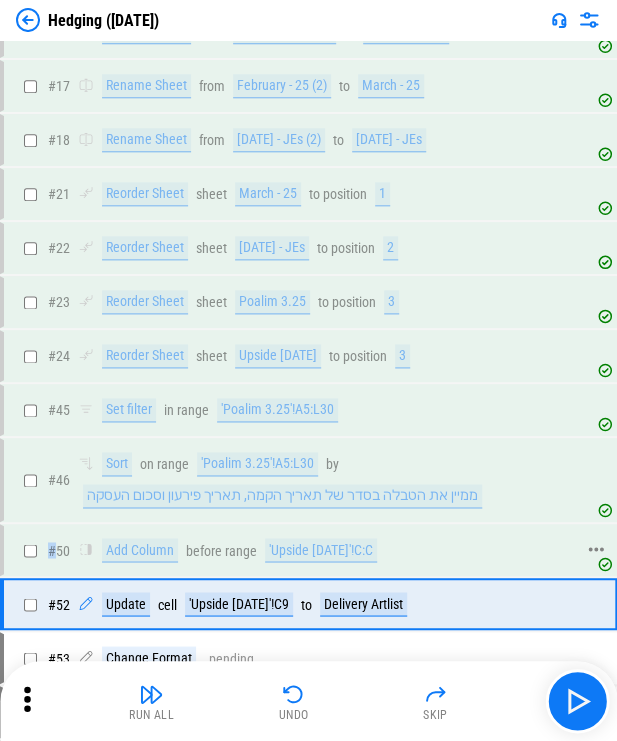 click on "# 50" at bounding box center (59, 550) 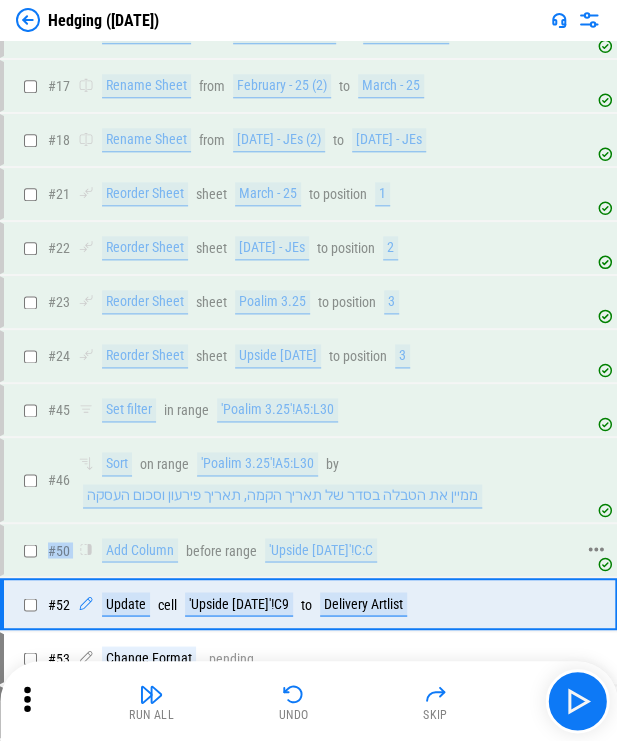click on "# 50" at bounding box center (59, 550) 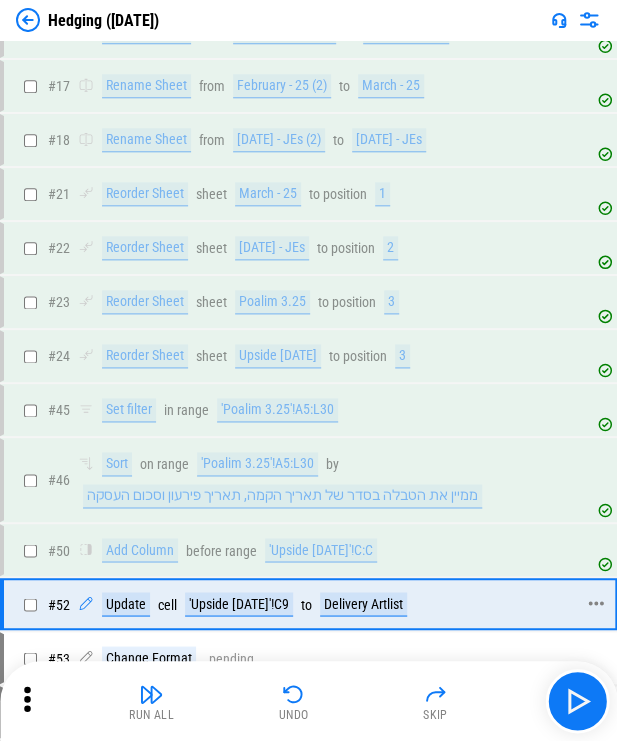 click on "Update cell 'Upside [DATE]'!C9 to Delivery Artlist" at bounding box center [245, 604] 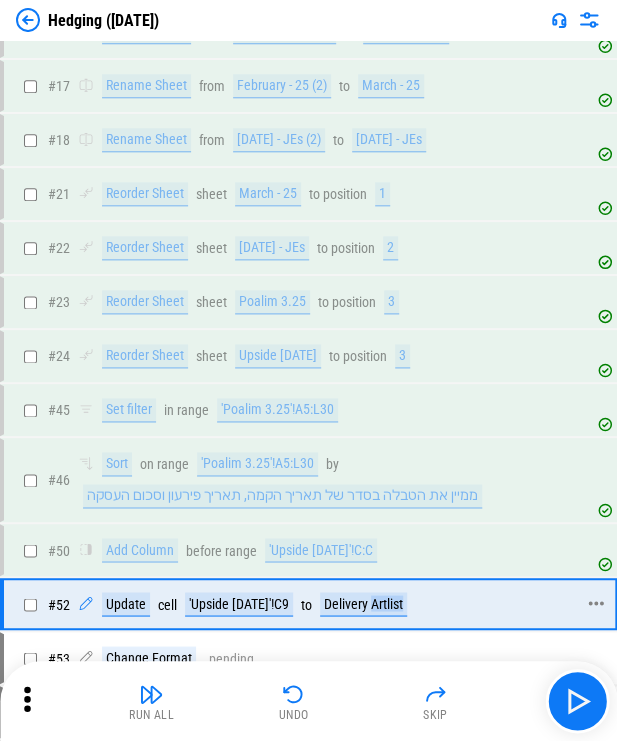 click on "Delivery Artlist" at bounding box center (363, 604) 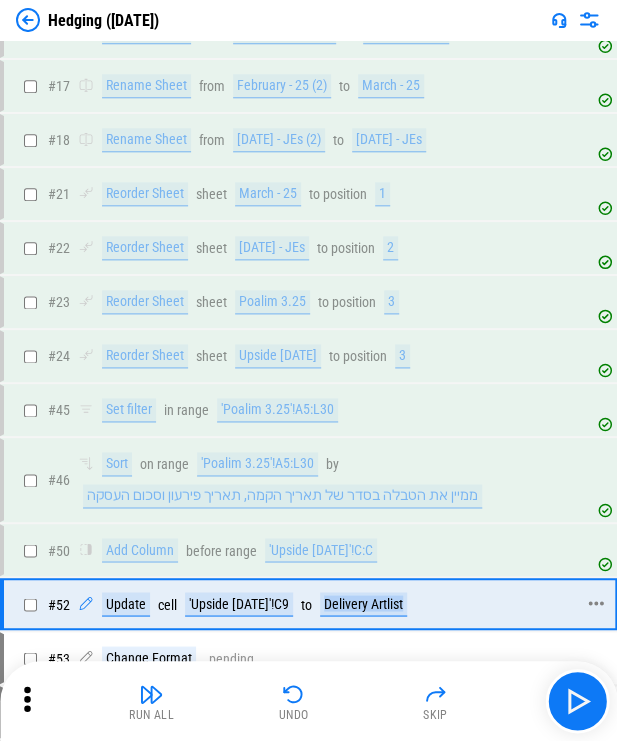 click on "Delivery Artlist" at bounding box center (363, 604) 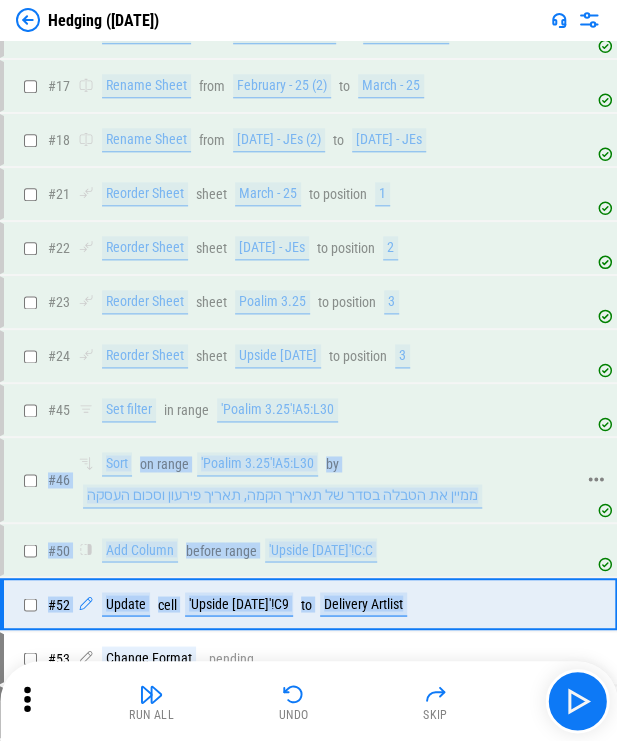 drag, startPoint x: 434, startPoint y: 600, endPoint x: 44, endPoint y: 464, distance: 413.03268 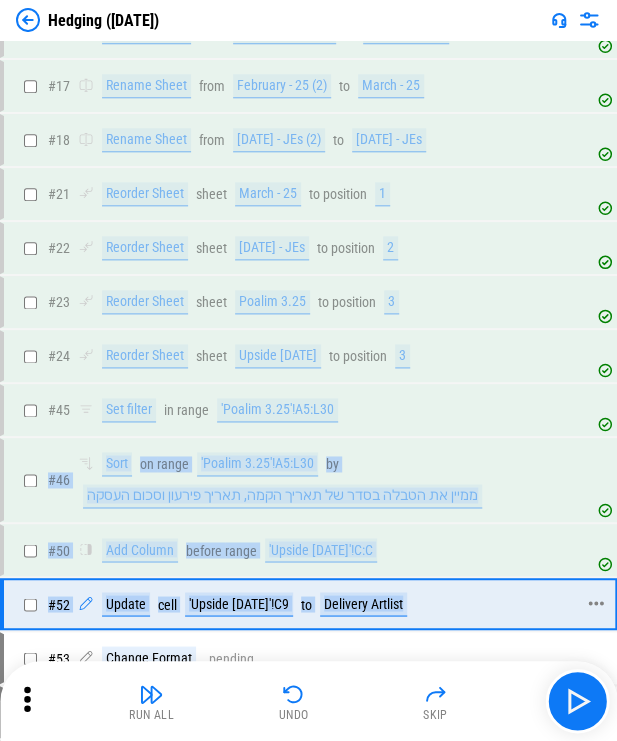 drag, startPoint x: 43, startPoint y: 454, endPoint x: 464, endPoint y: 604, distance: 446.92392 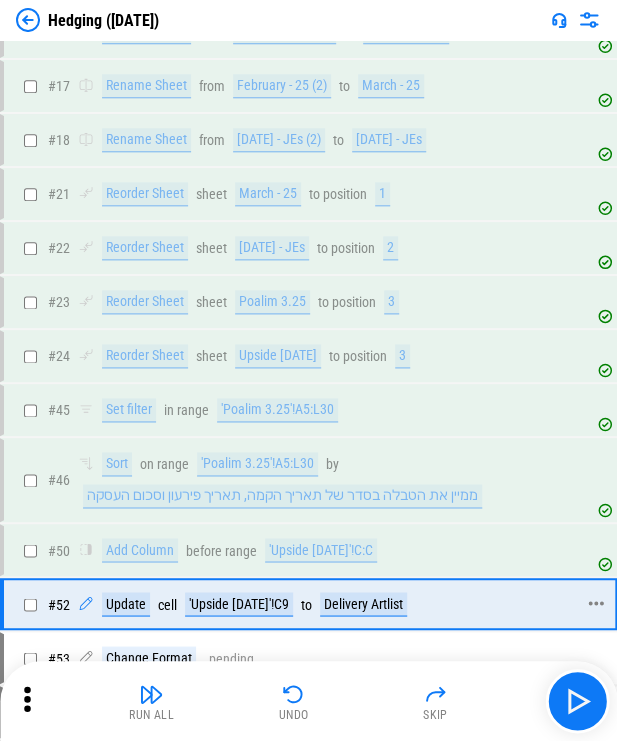 click on "Update cell 'Upside [DATE]'!C9 to Delivery Artlist" at bounding box center [334, 604] 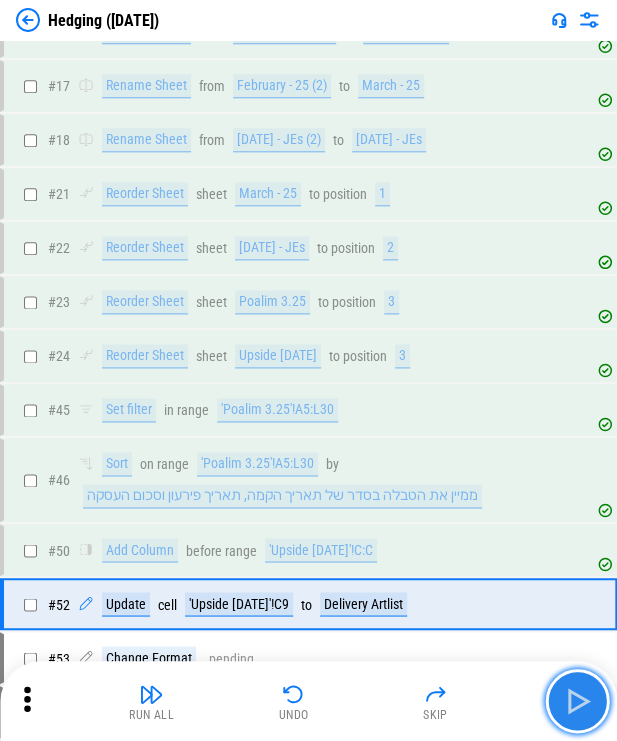 click at bounding box center (577, 701) 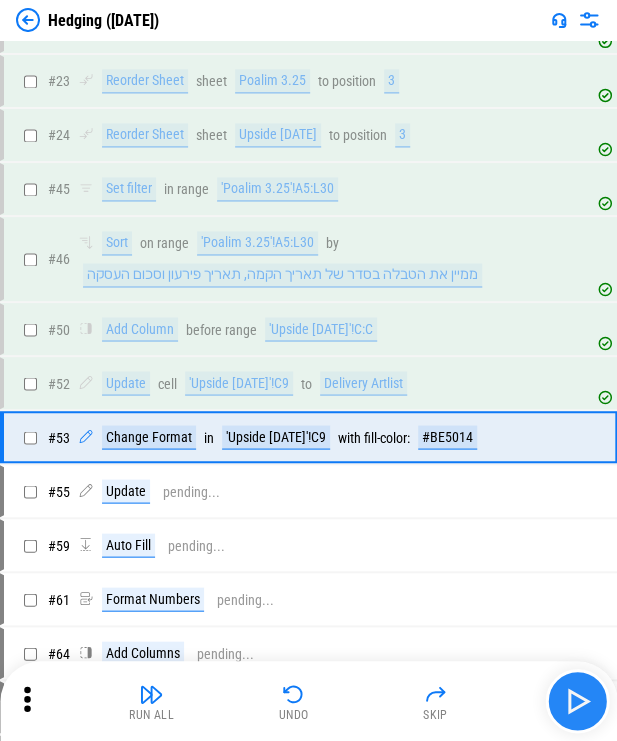 scroll, scrollTop: 680, scrollLeft: 0, axis: vertical 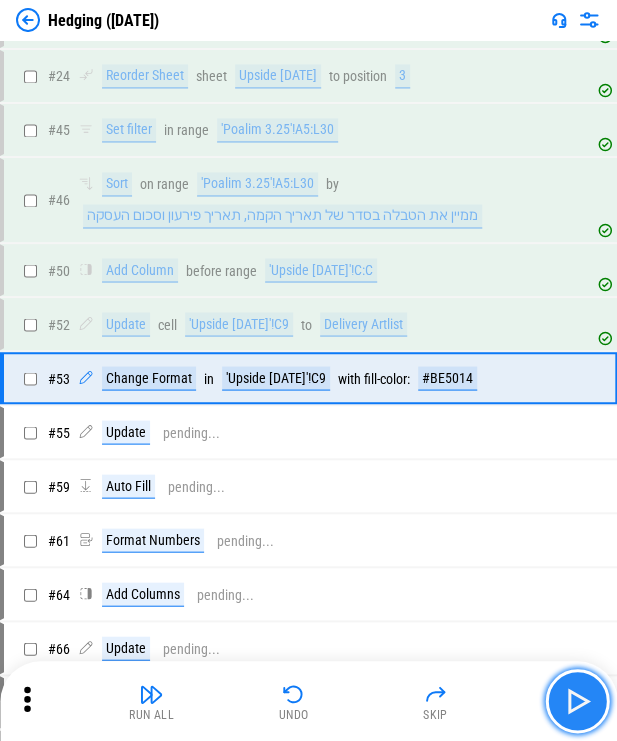 click at bounding box center (577, 701) 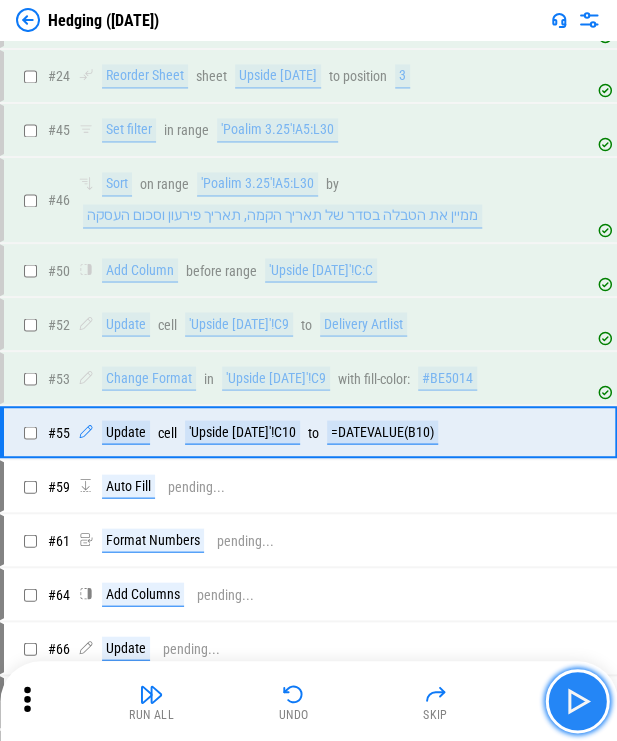 click at bounding box center [577, 701] 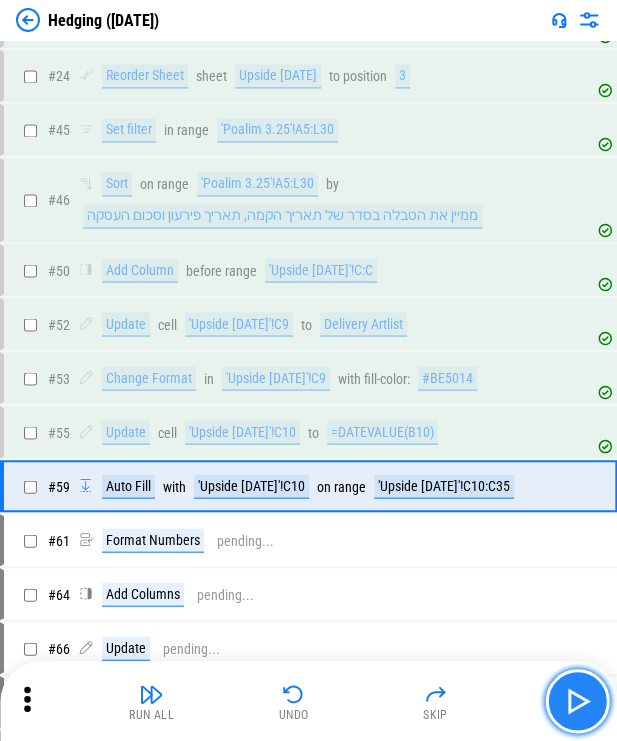 click at bounding box center [577, 701] 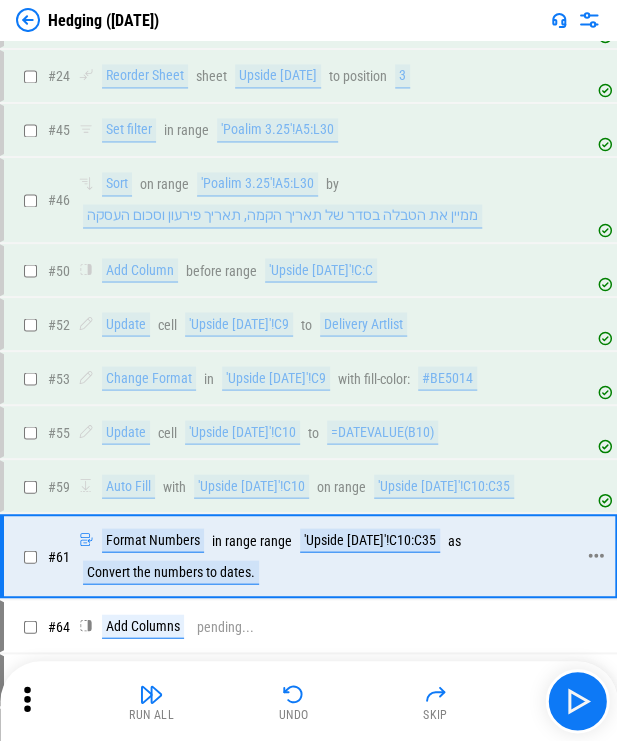 click on "'Upside [DATE]'!C10:C35" at bounding box center (370, 540) 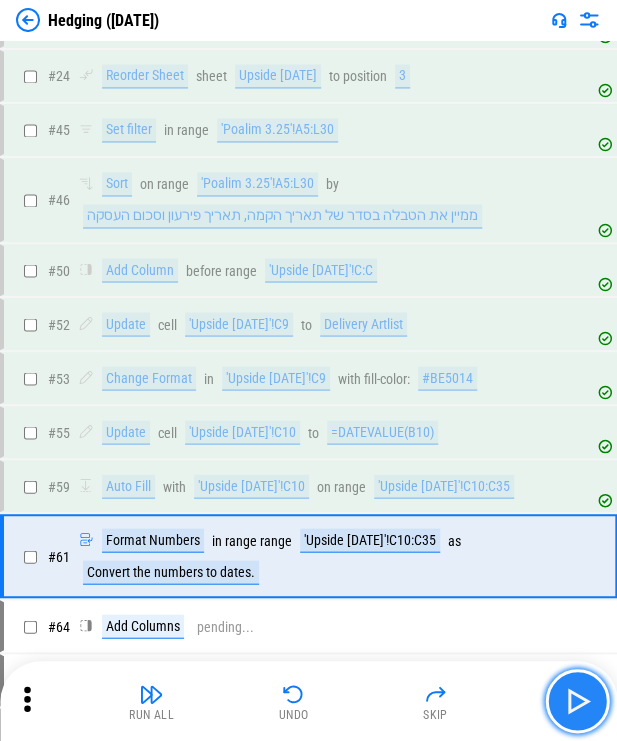 click at bounding box center (577, 701) 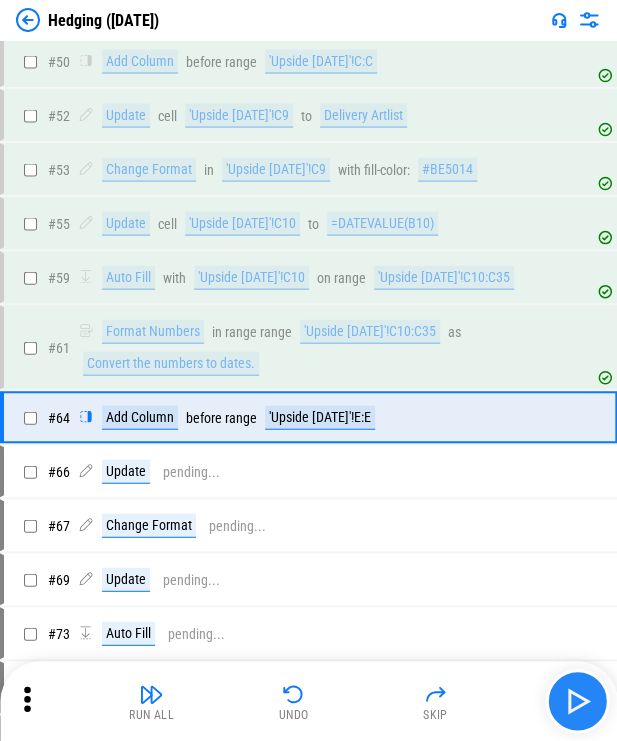 scroll, scrollTop: 927, scrollLeft: 0, axis: vertical 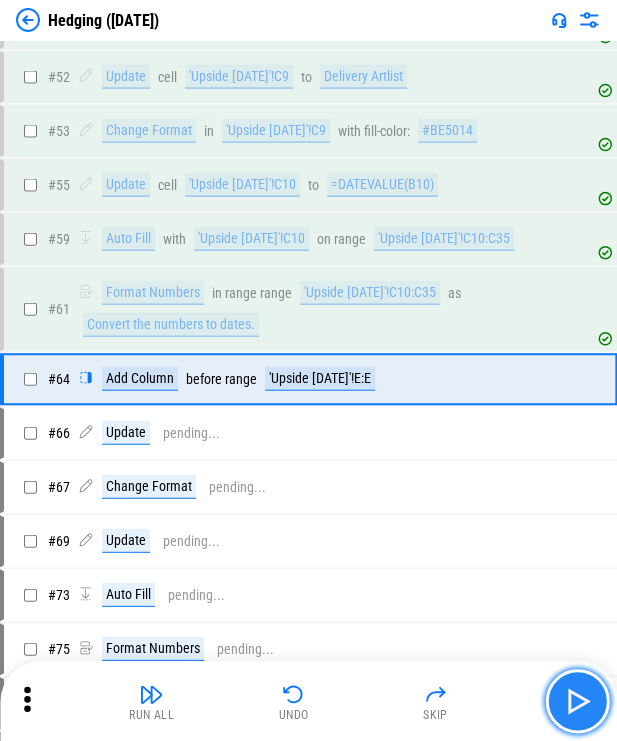 click at bounding box center [577, 701] 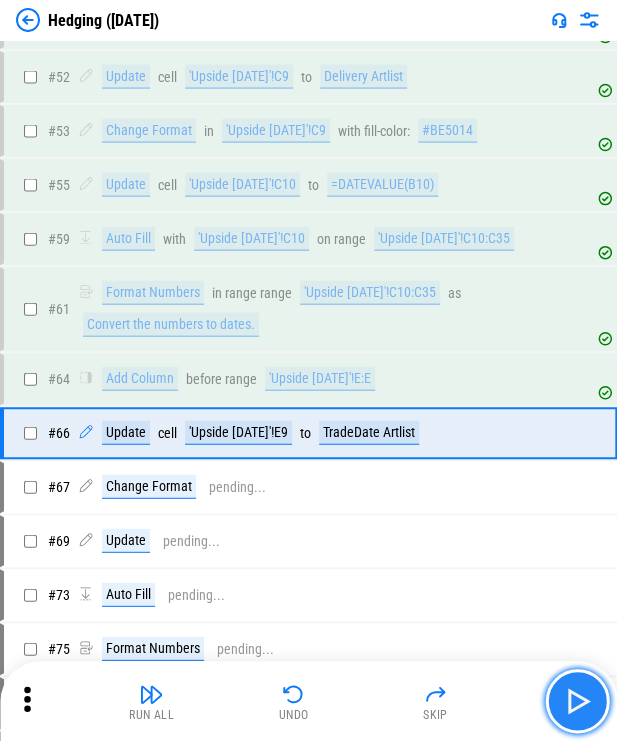 click at bounding box center [577, 701] 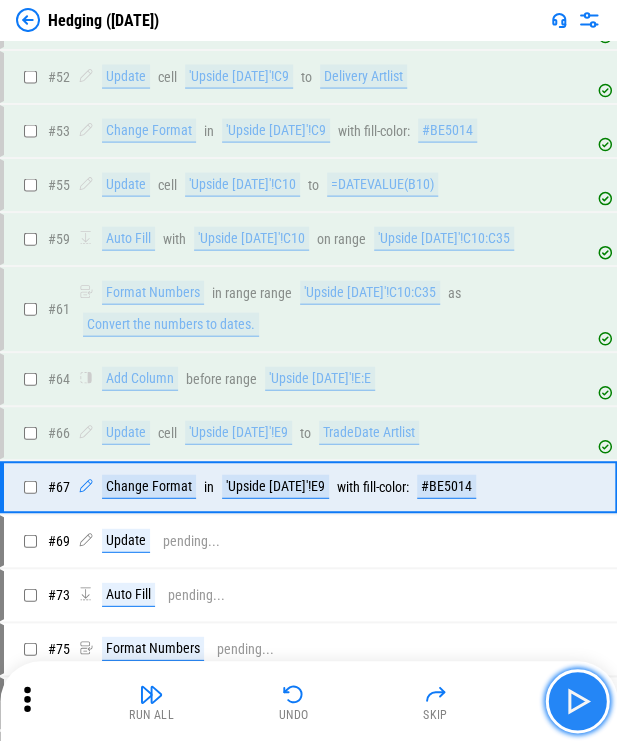click at bounding box center (577, 701) 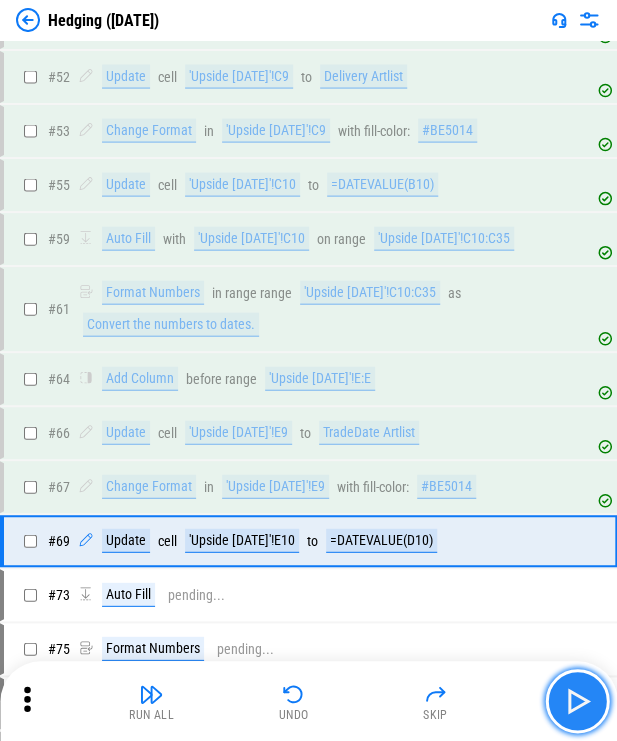 click at bounding box center (577, 701) 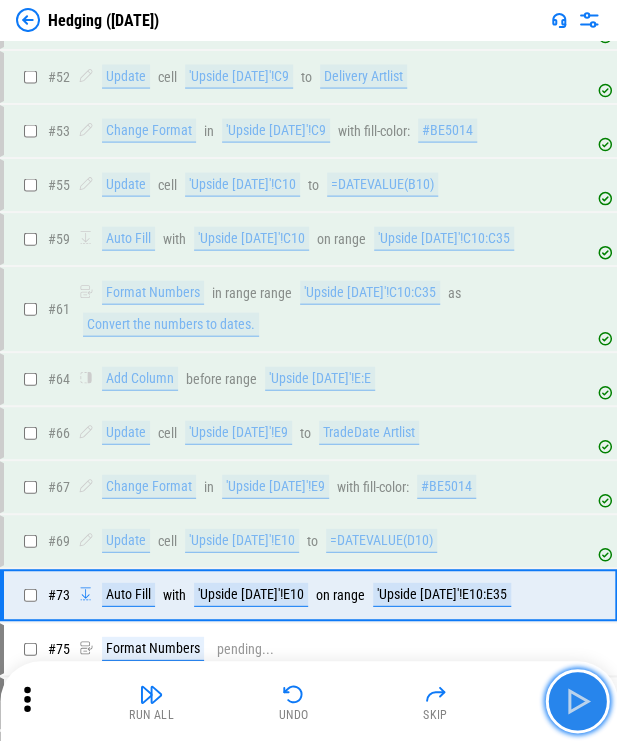 click at bounding box center [577, 701] 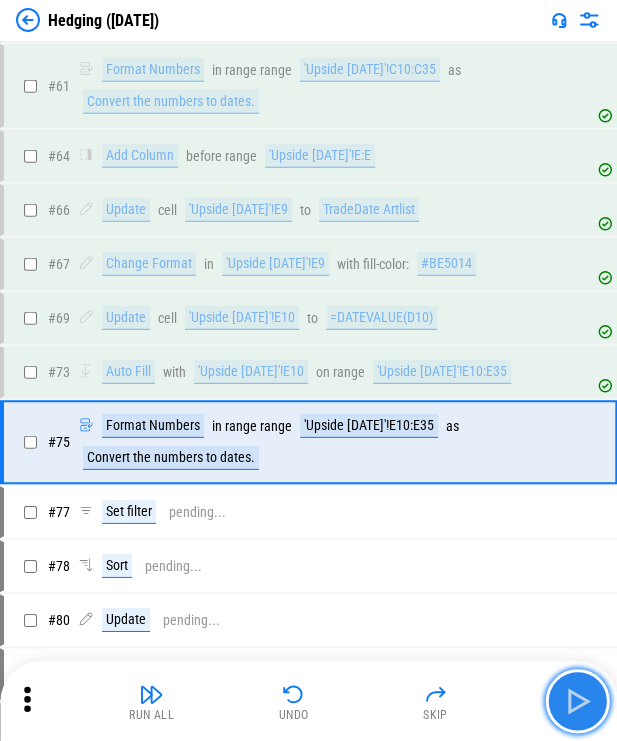 scroll, scrollTop: 1211, scrollLeft: 0, axis: vertical 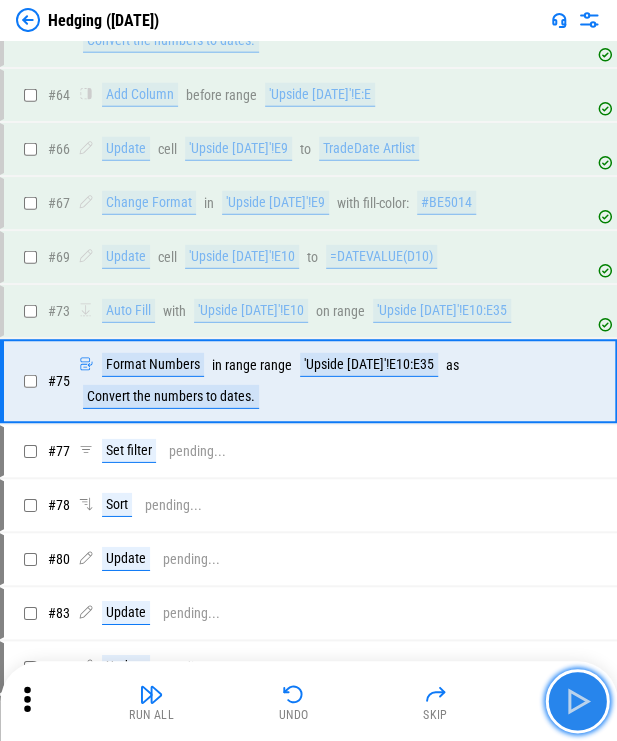 click at bounding box center (577, 701) 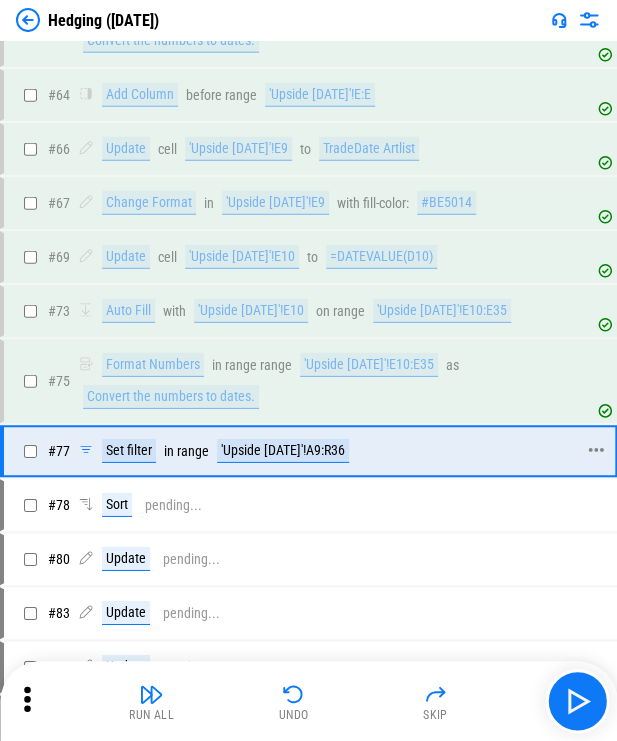 click on "'Upside [DATE]'!A9:R36" at bounding box center [283, 451] 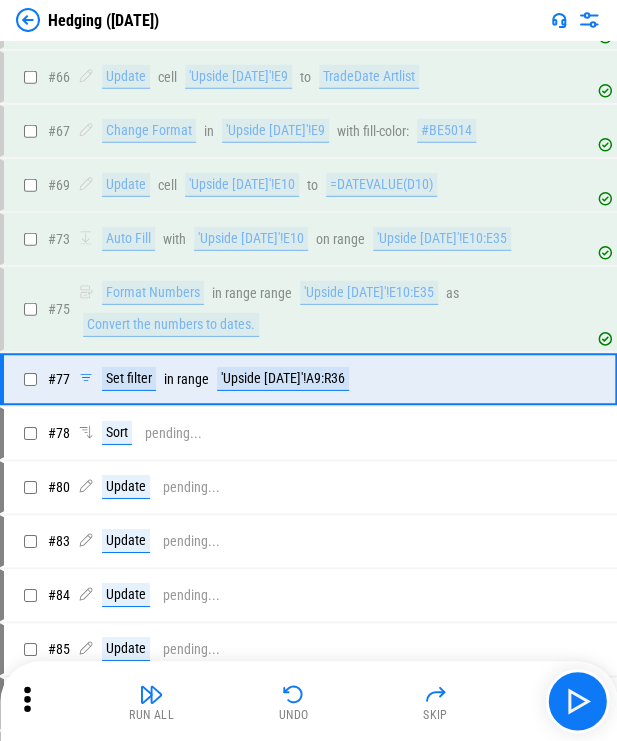 scroll, scrollTop: 1311, scrollLeft: 0, axis: vertical 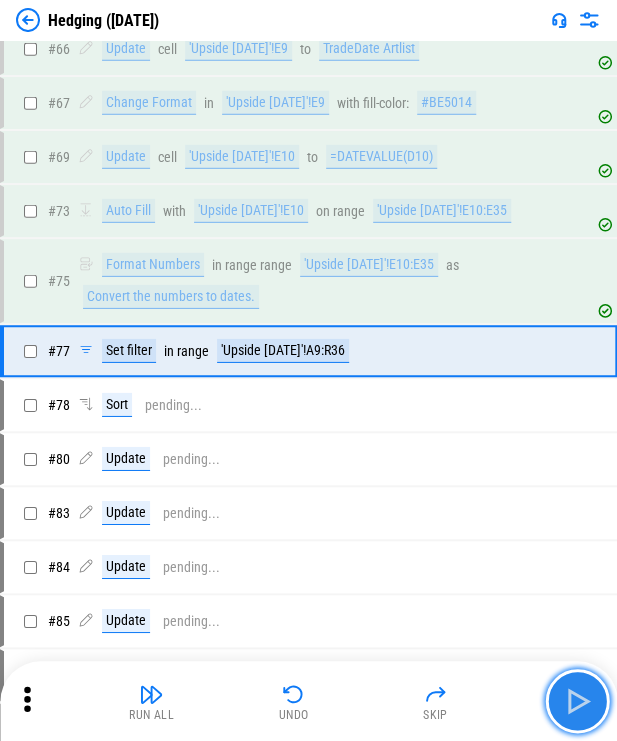 click at bounding box center (577, 701) 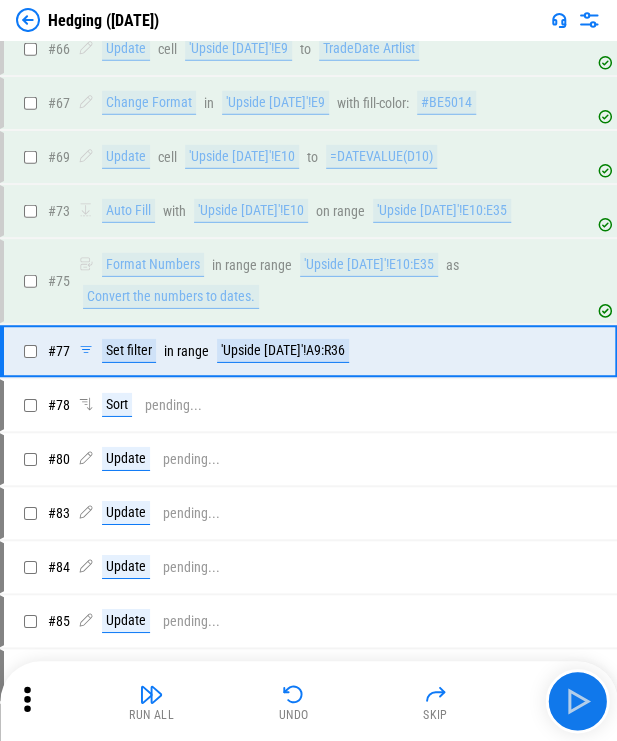 click on "Run All Undo Skip" at bounding box center [310, 701] 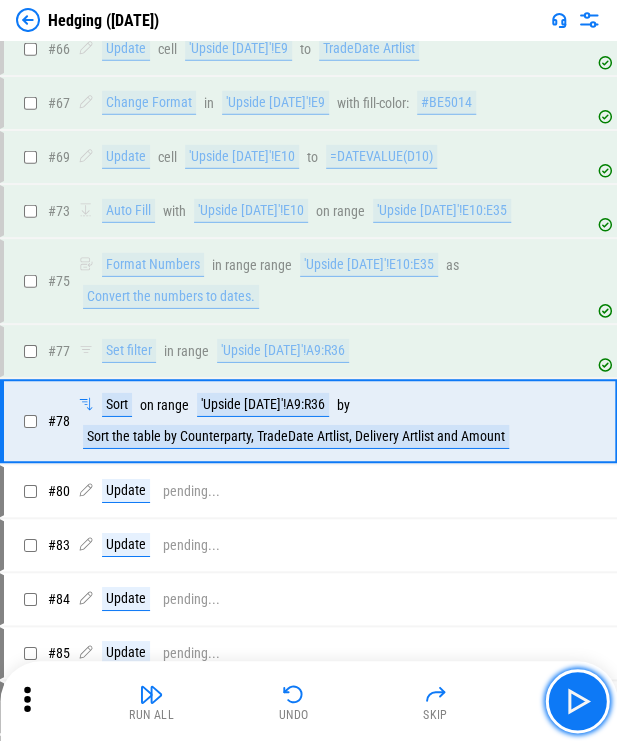 click at bounding box center [577, 701] 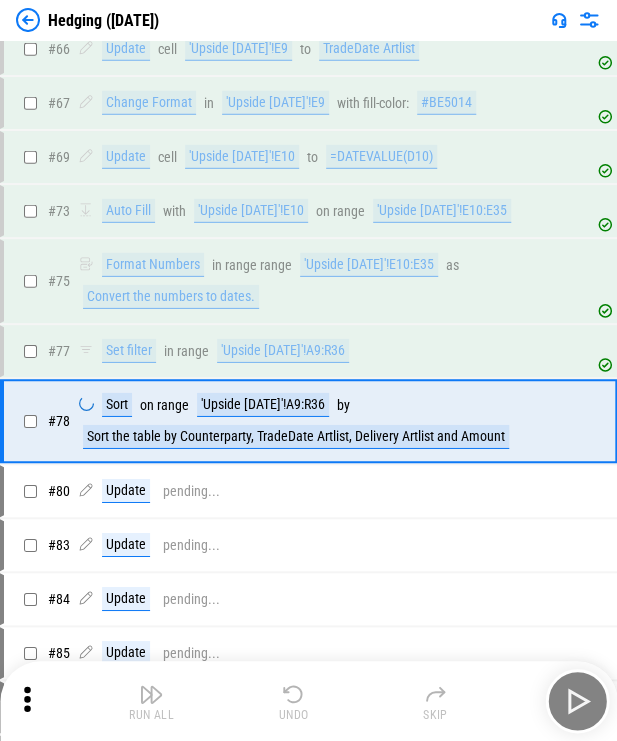 click on "Run All Undo Skip" at bounding box center [310, 701] 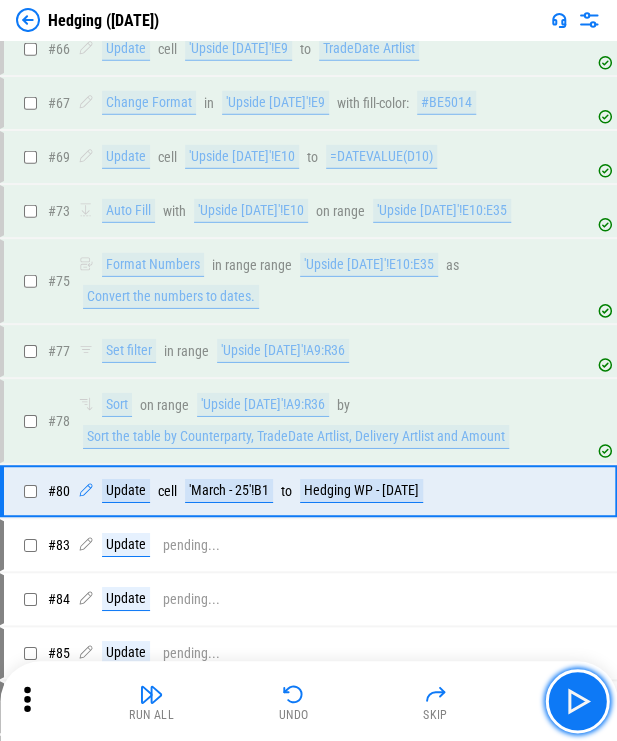 click at bounding box center (577, 701) 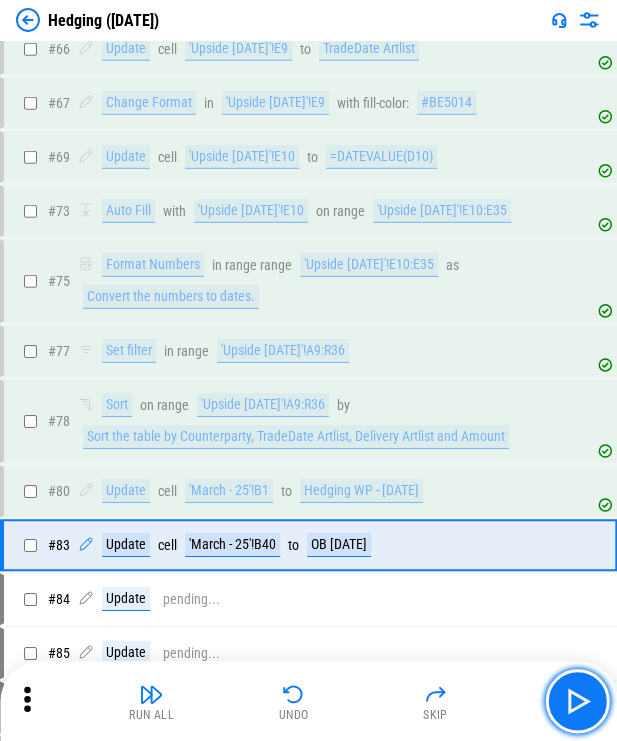 click at bounding box center (577, 701) 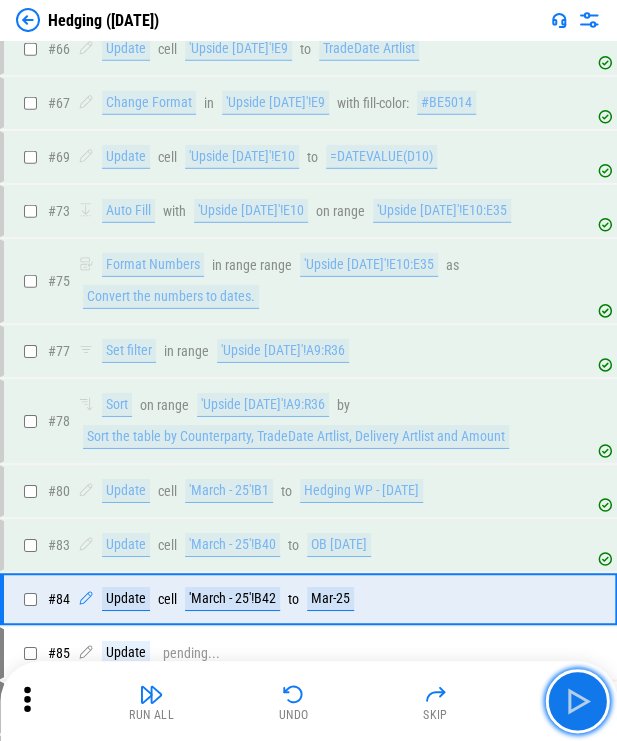 click at bounding box center (577, 701) 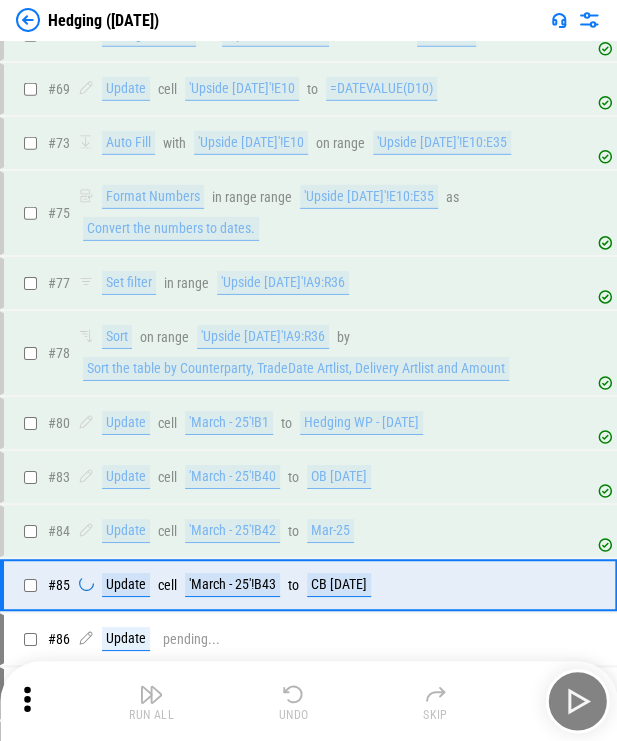 click on "Run All Undo Skip" at bounding box center (310, 701) 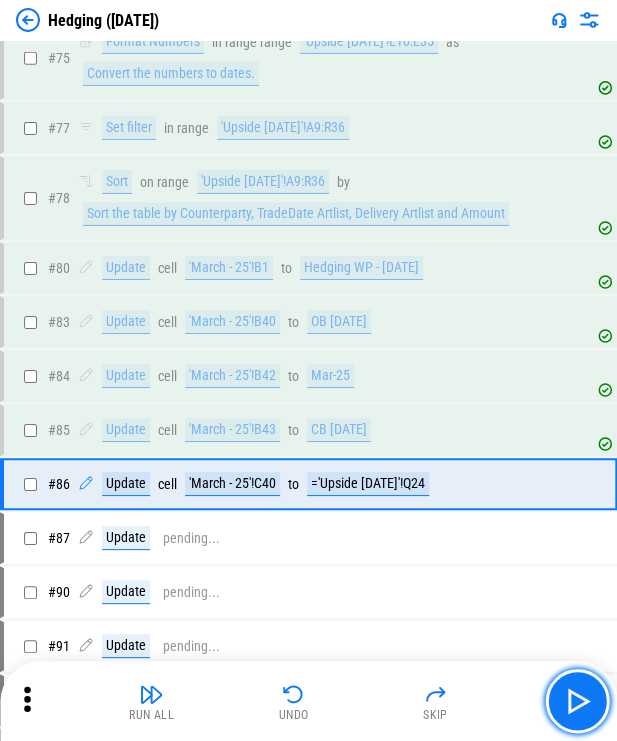 click at bounding box center (577, 701) 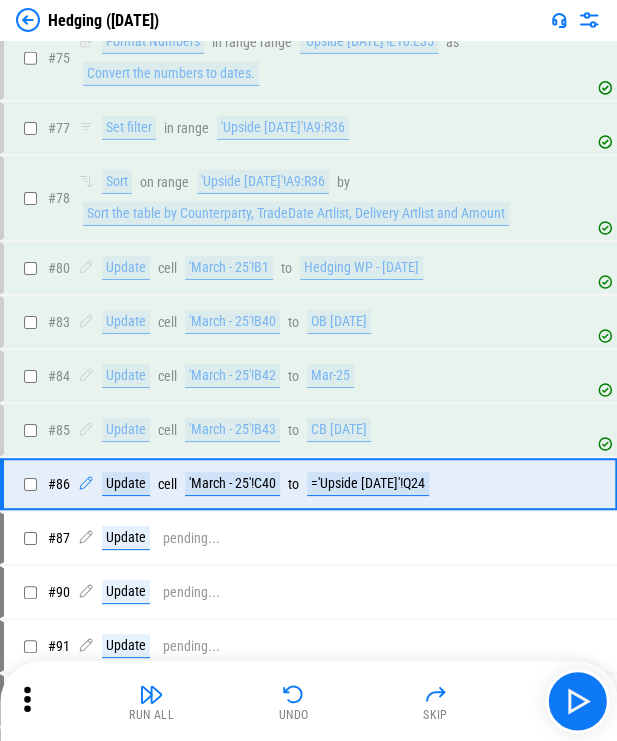scroll, scrollTop: 1606, scrollLeft: 0, axis: vertical 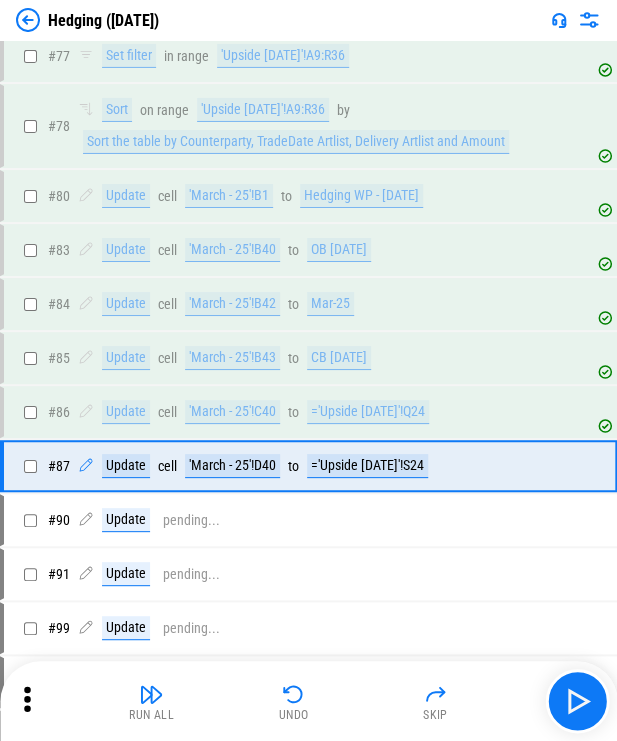 click on "Run All Undo Skip" at bounding box center (310, 701) 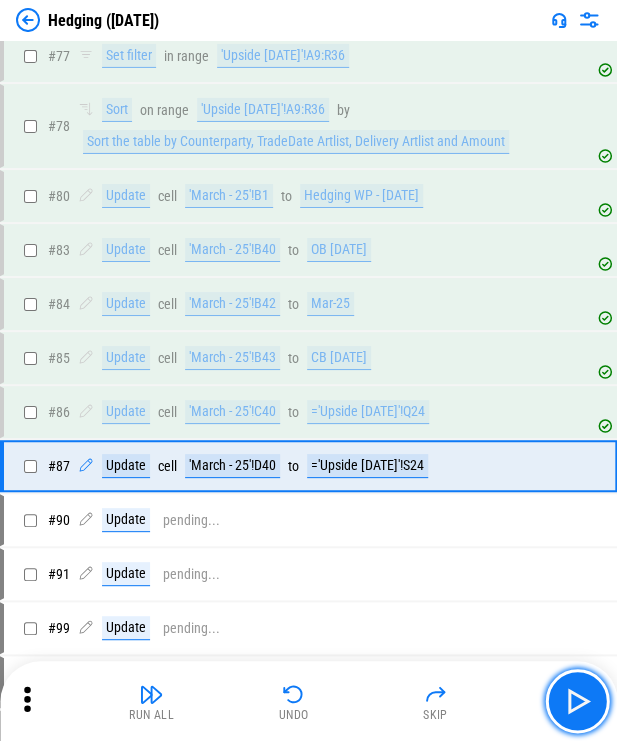 click at bounding box center [577, 701] 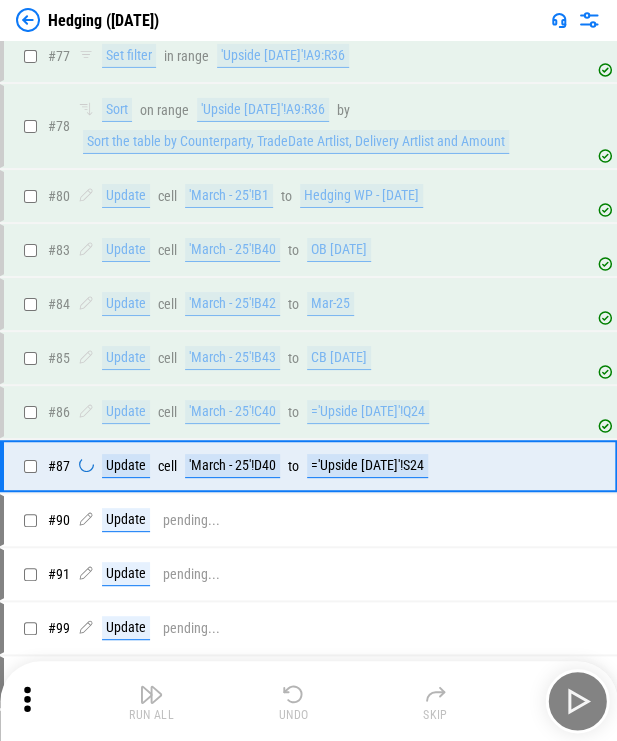click on "Run All Undo Skip" at bounding box center (310, 701) 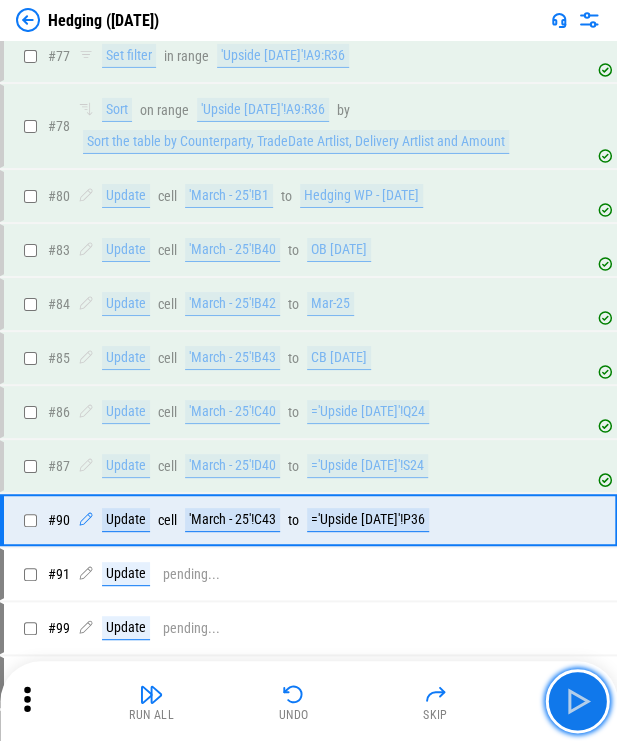 click at bounding box center [577, 701] 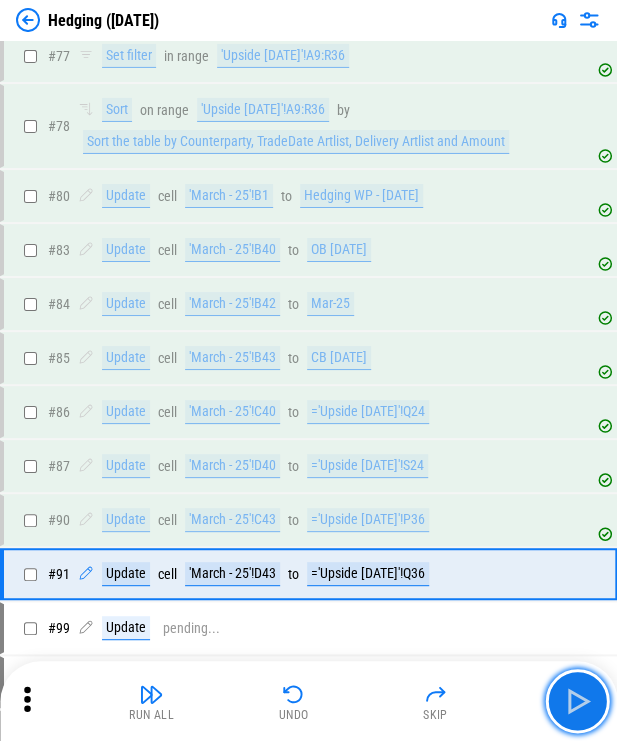 click at bounding box center [577, 701] 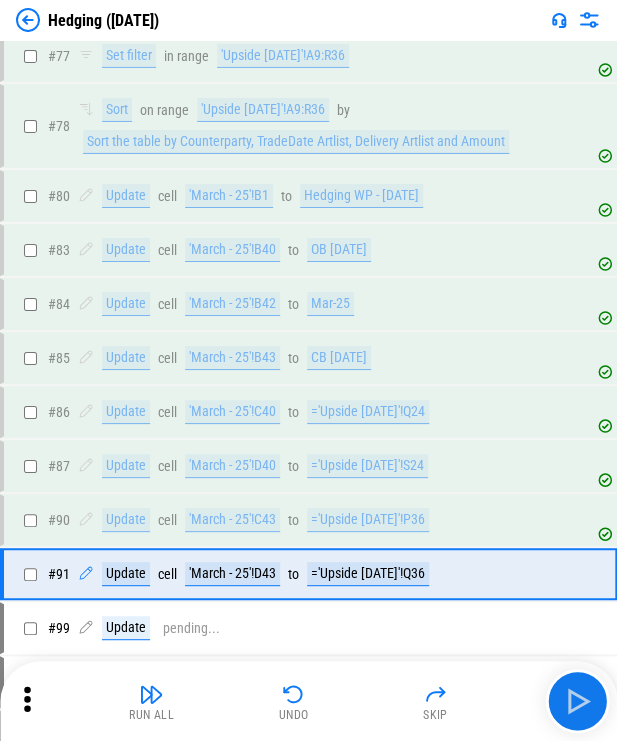 click on "Run All Undo Skip" at bounding box center [310, 701] 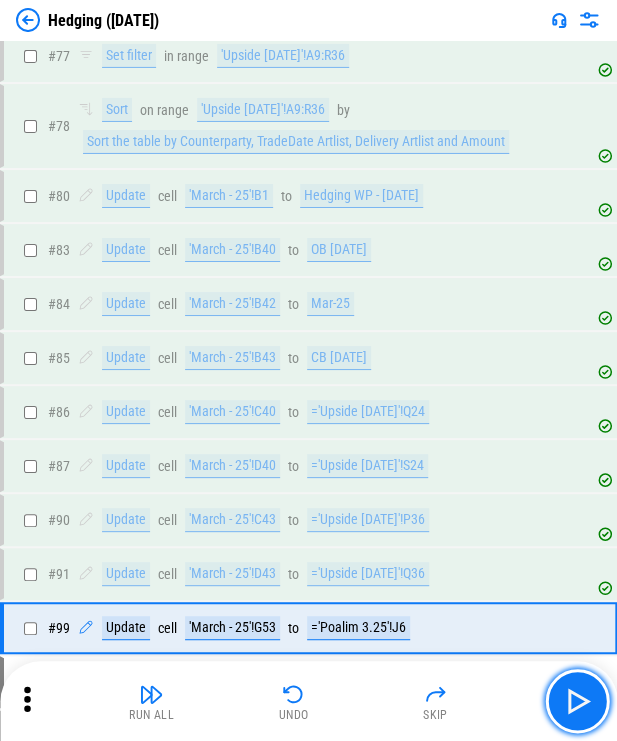 click at bounding box center [577, 701] 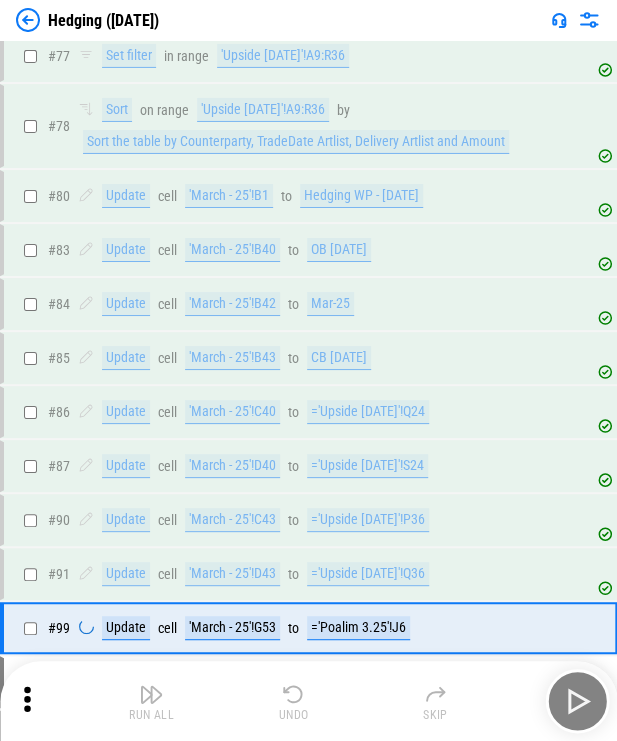 click on "Run All Undo Skip" at bounding box center (310, 701) 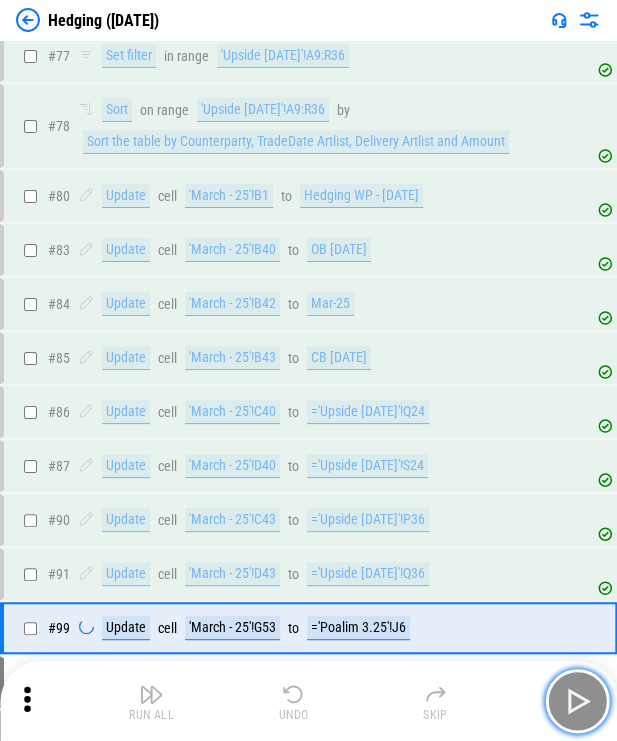 click at bounding box center [577, 701] 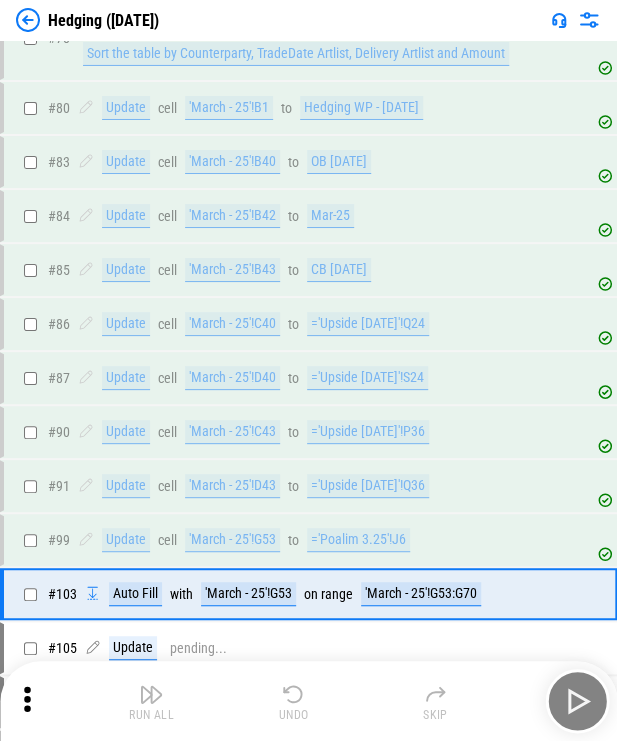 click on "Run All Undo Skip" at bounding box center (310, 701) 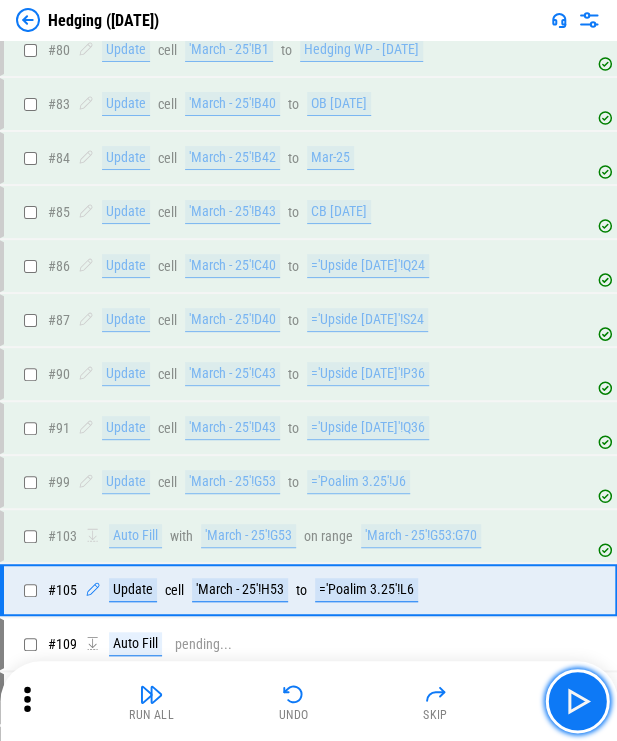 click at bounding box center (577, 701) 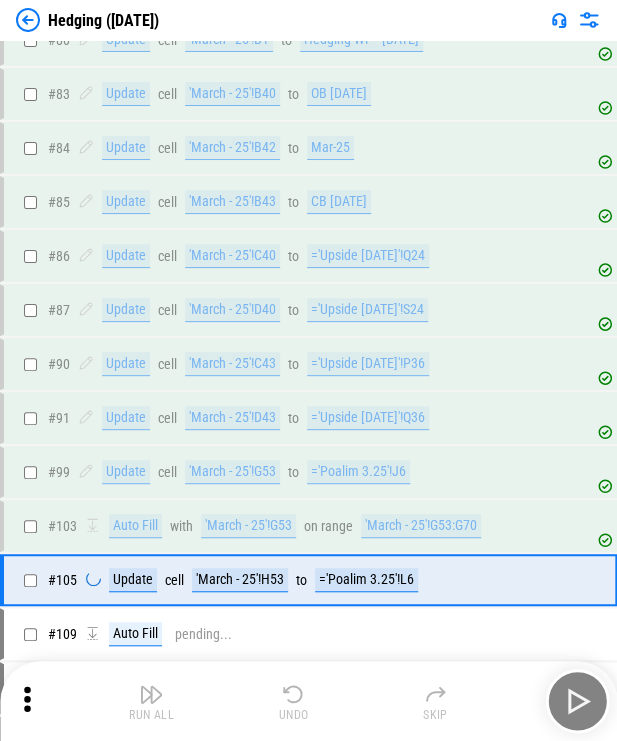 click on "Run All Undo Skip" at bounding box center [310, 701] 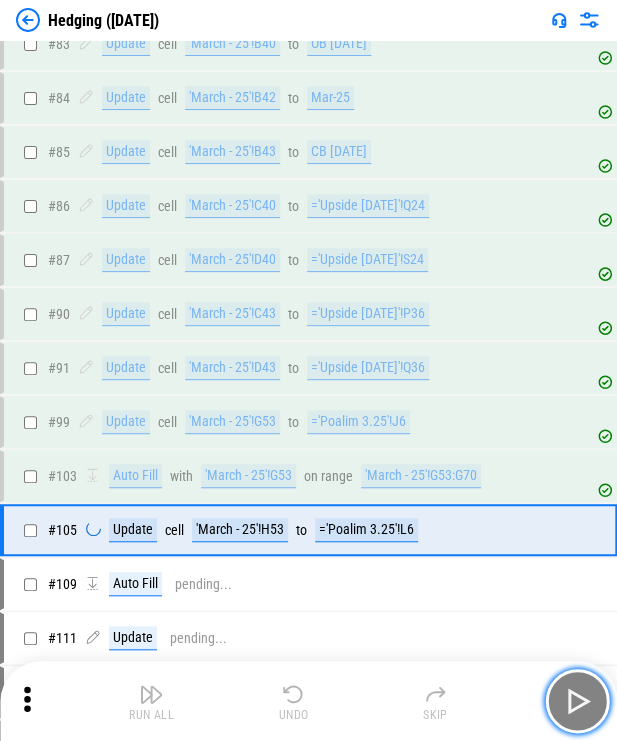 click at bounding box center (577, 701) 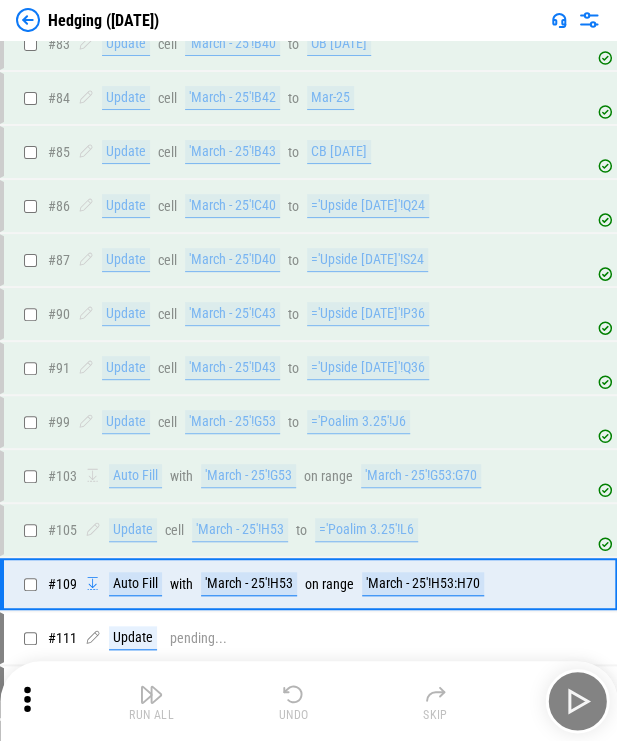 scroll, scrollTop: 1894, scrollLeft: 0, axis: vertical 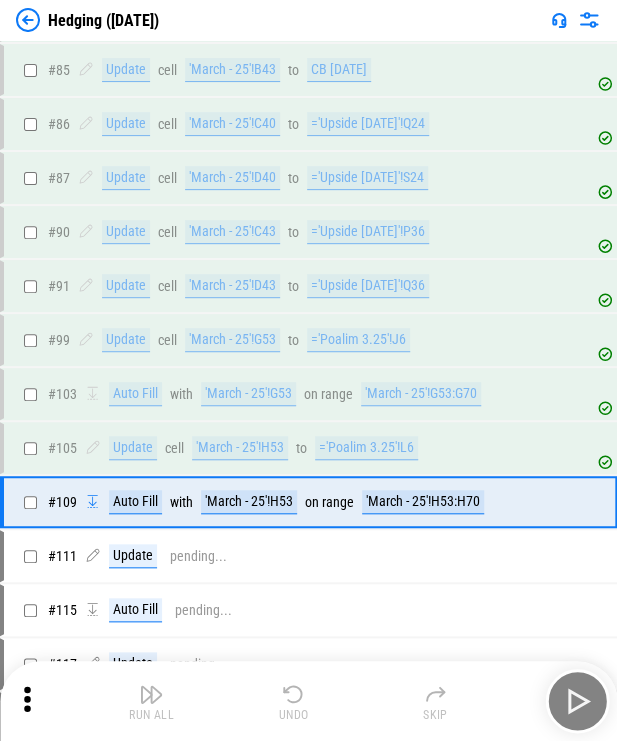 click on "Run All Undo Skip" at bounding box center [310, 701] 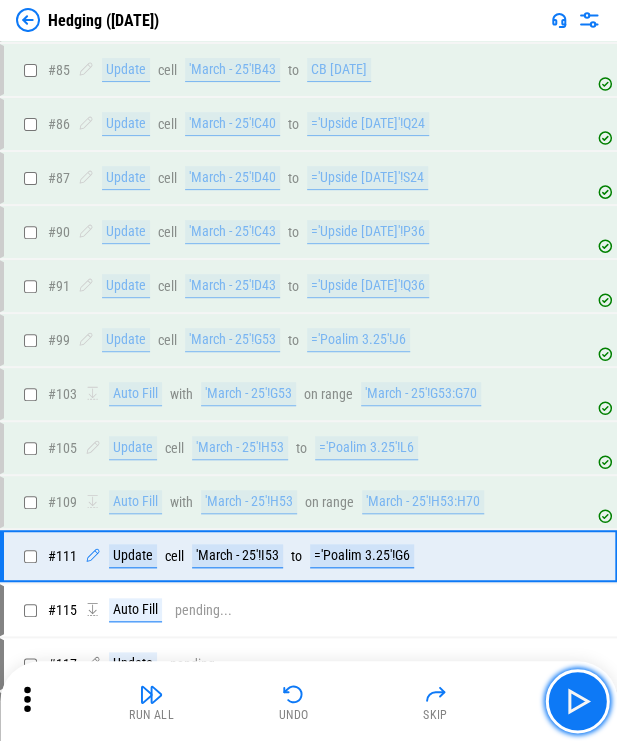 click at bounding box center (577, 701) 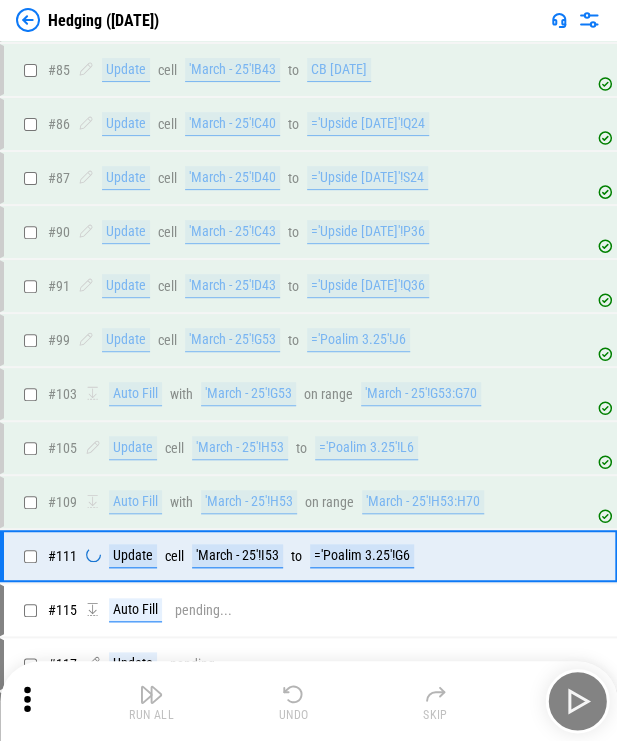 click on "Run All Undo Skip" at bounding box center (310, 701) 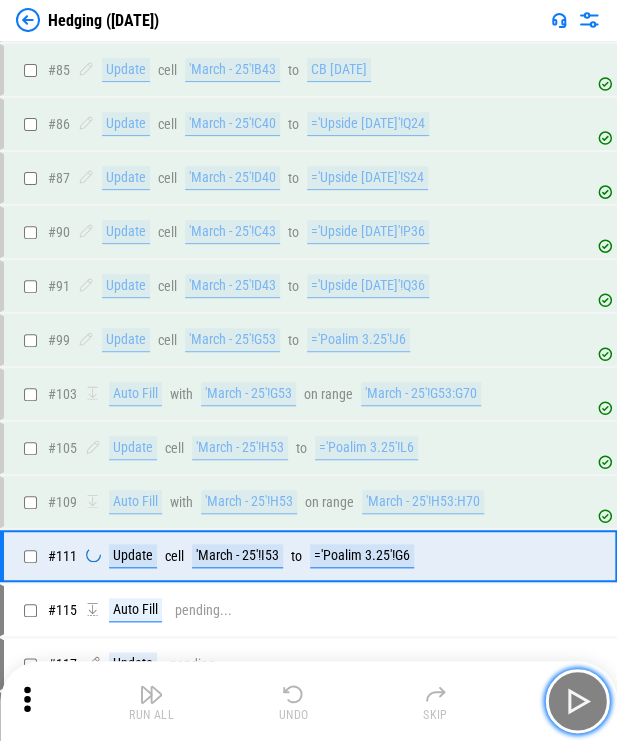 click at bounding box center [577, 701] 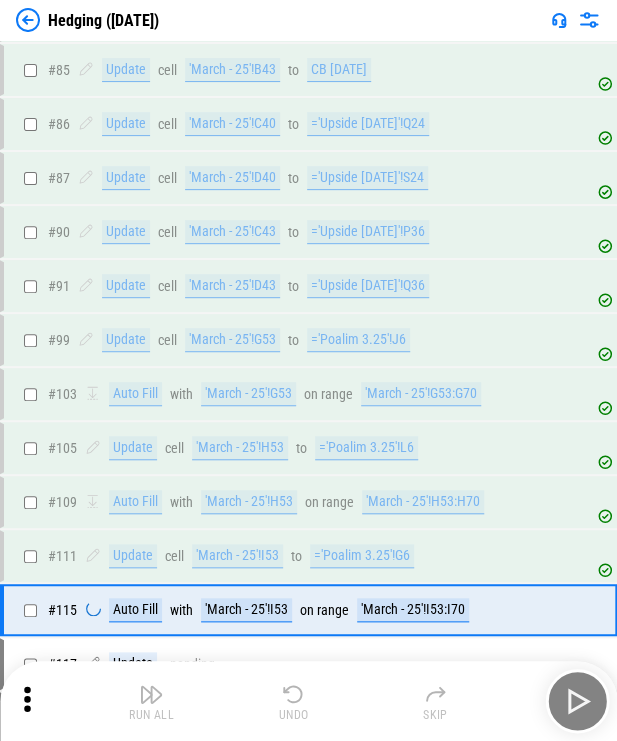 click on "Run All Undo Skip" at bounding box center (310, 701) 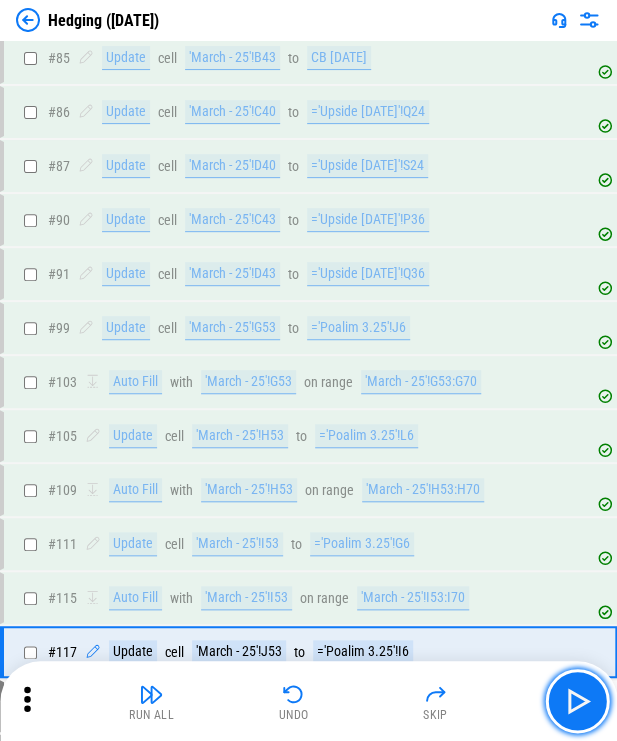 scroll, scrollTop: 1983, scrollLeft: 0, axis: vertical 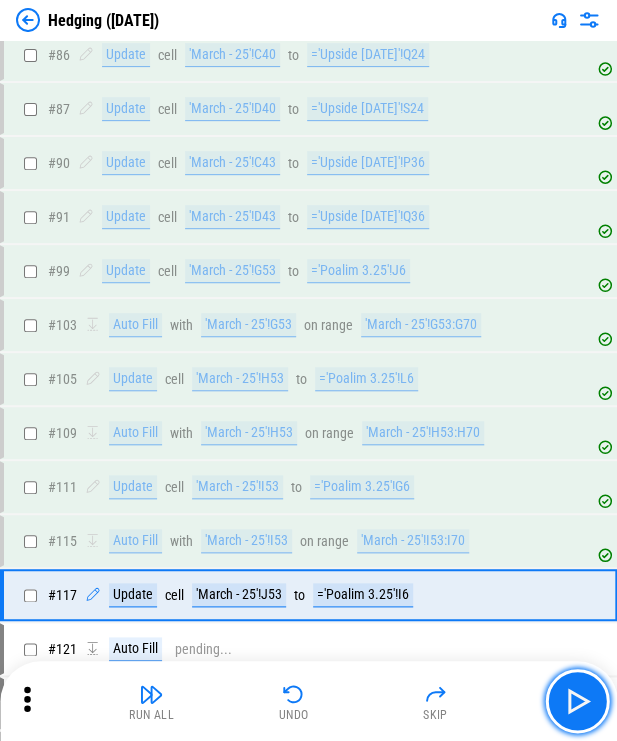 click at bounding box center [577, 701] 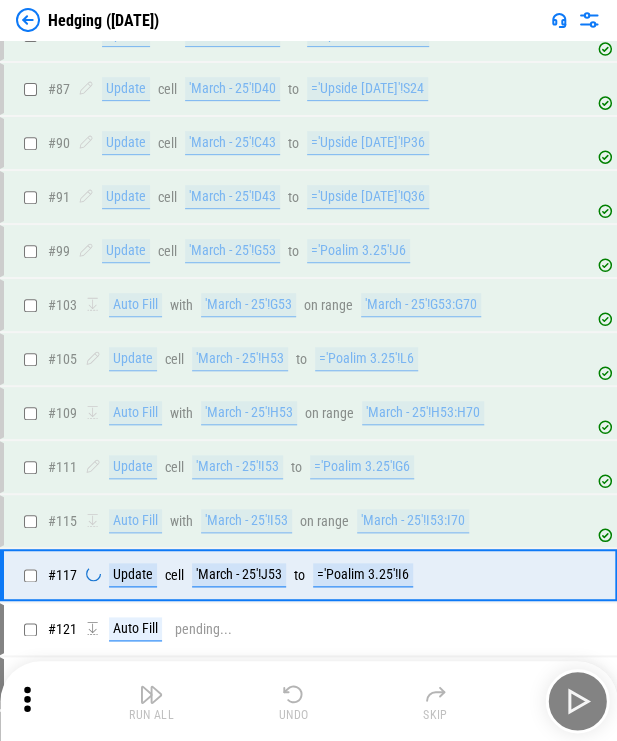 click on "Run All Undo Skip" at bounding box center (310, 701) 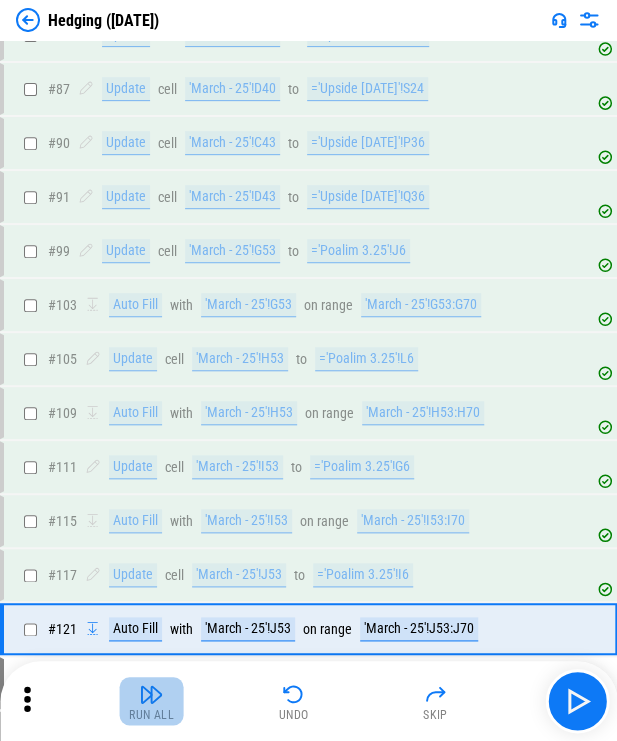 click on "Run All" at bounding box center [152, 701] 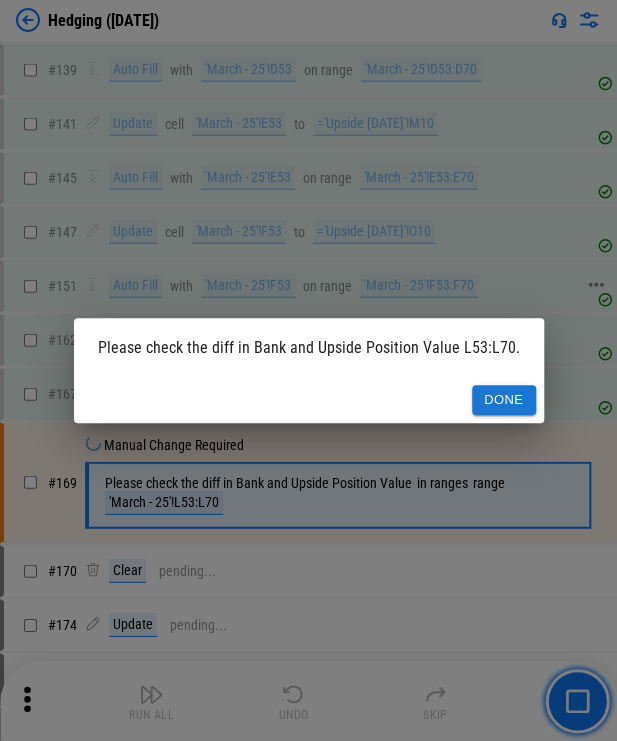 scroll, scrollTop: 2868, scrollLeft: 0, axis: vertical 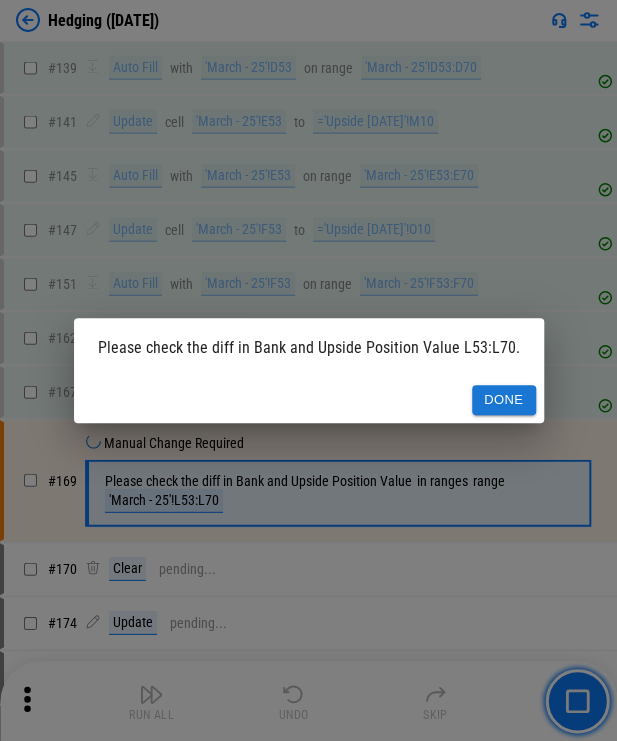 click on "Done" at bounding box center (504, 400) 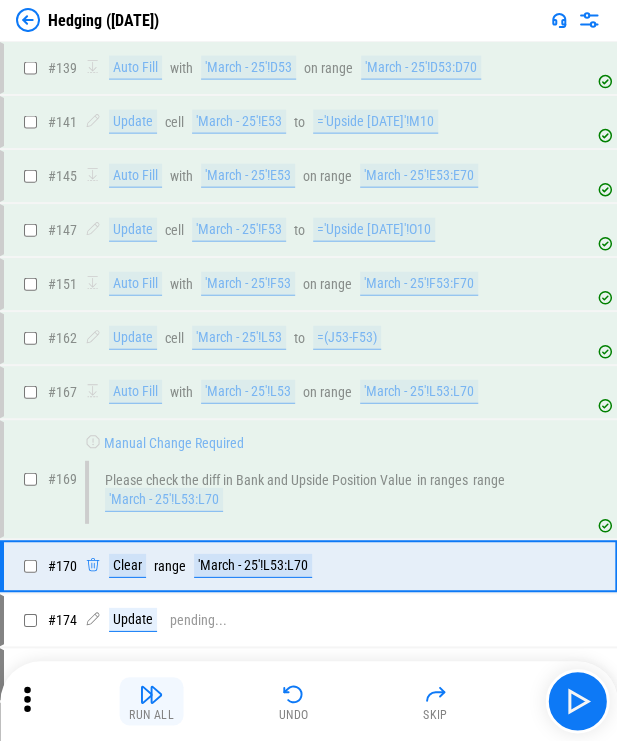 click at bounding box center [152, 694] 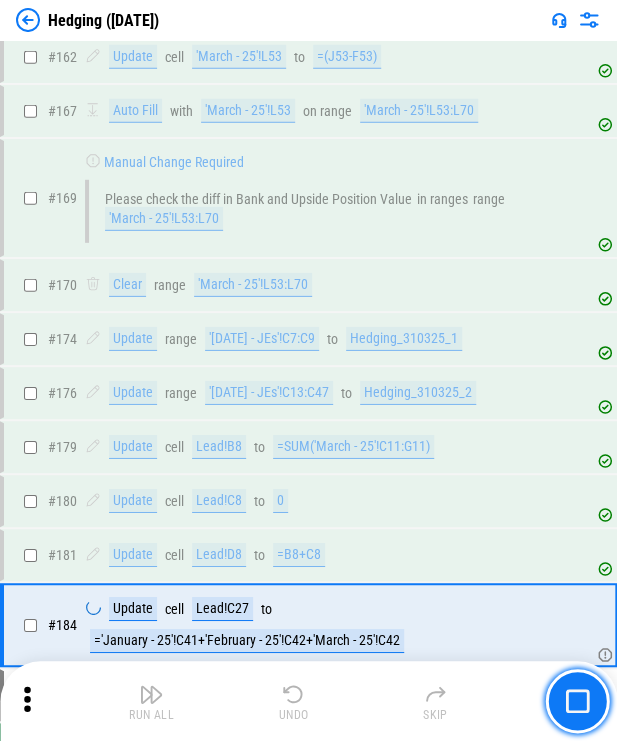 scroll, scrollTop: 3250, scrollLeft: 0, axis: vertical 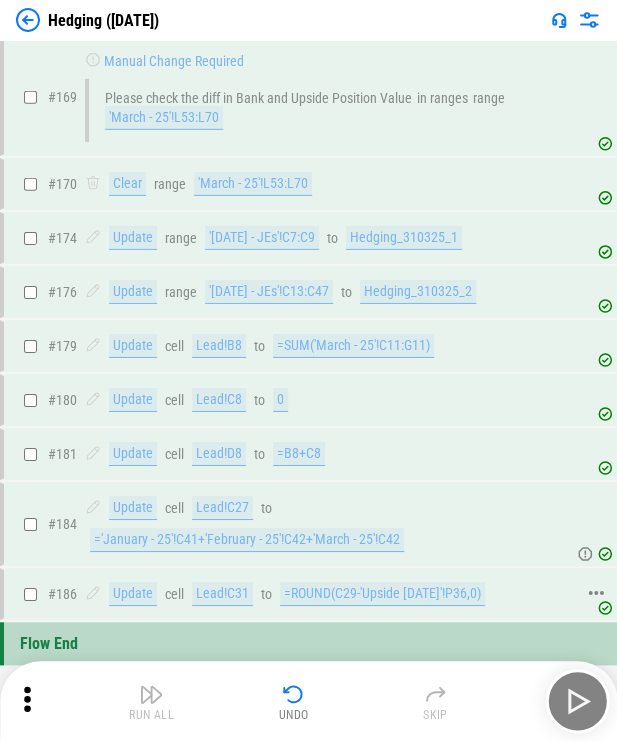 click on "Update" at bounding box center (133, 594) 